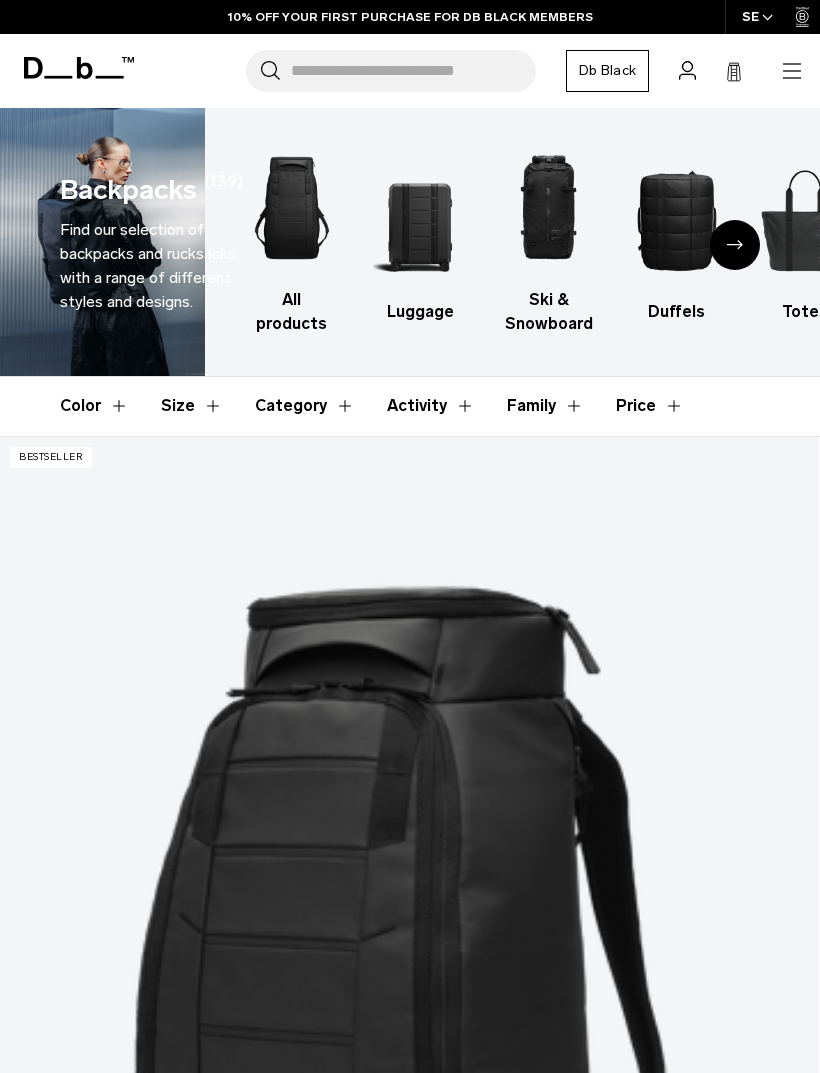 scroll, scrollTop: 0, scrollLeft: 0, axis: both 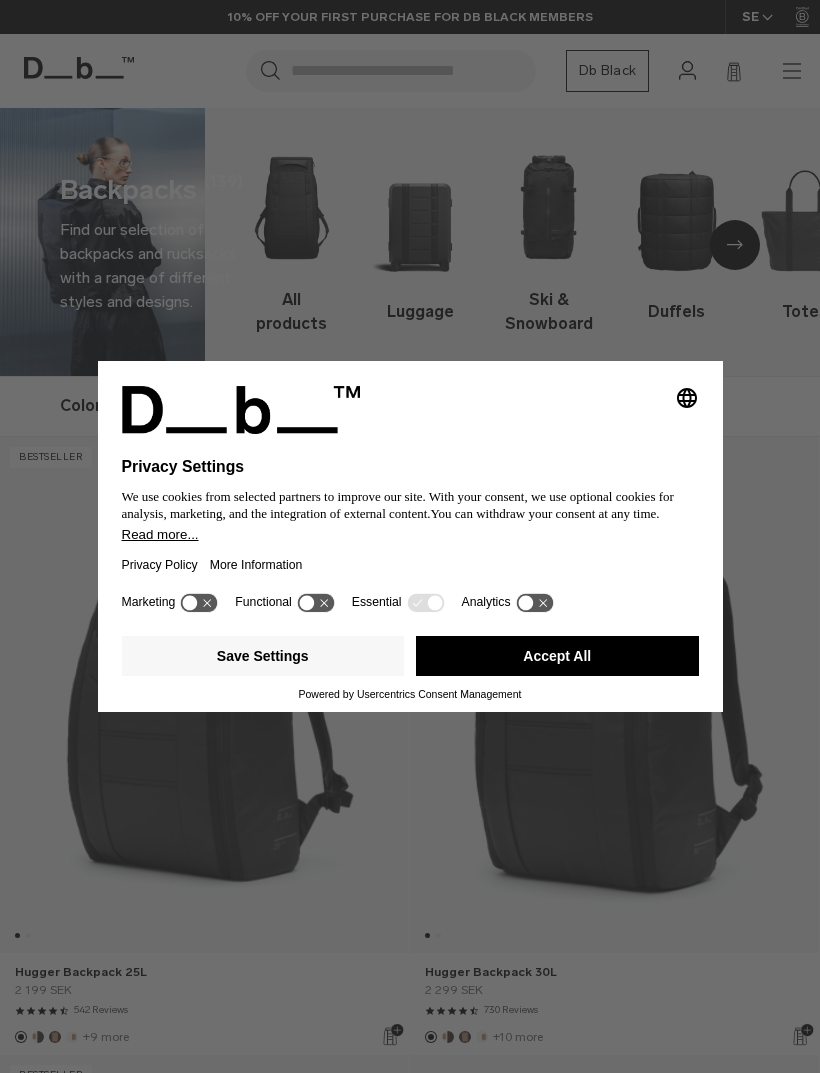 click on "Accept All" at bounding box center [557, 656] 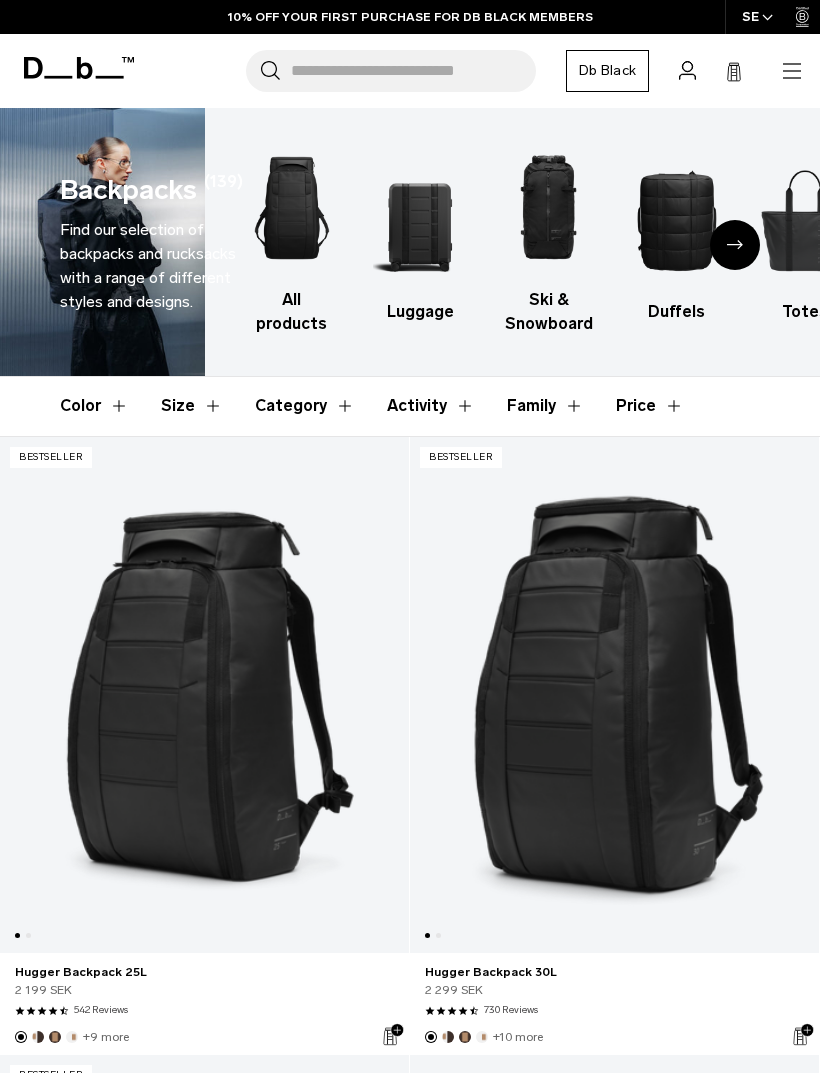 scroll, scrollTop: 0, scrollLeft: 0, axis: both 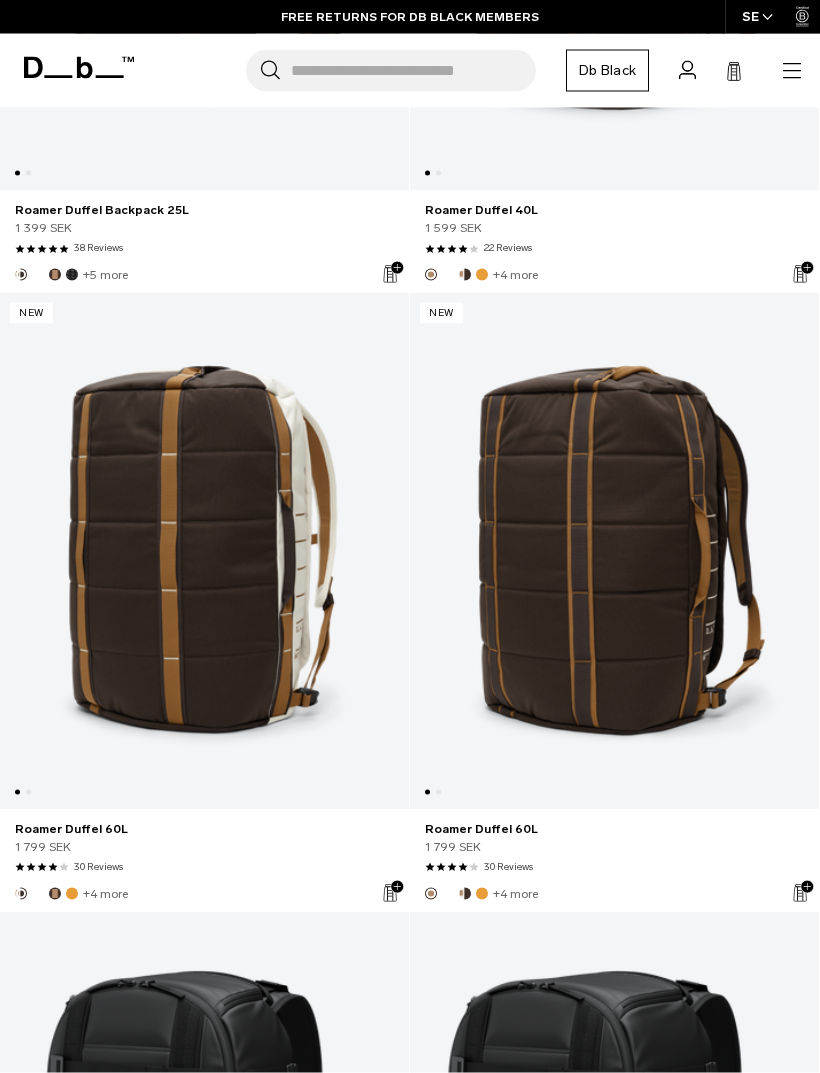 click at bounding box center [204, 551] 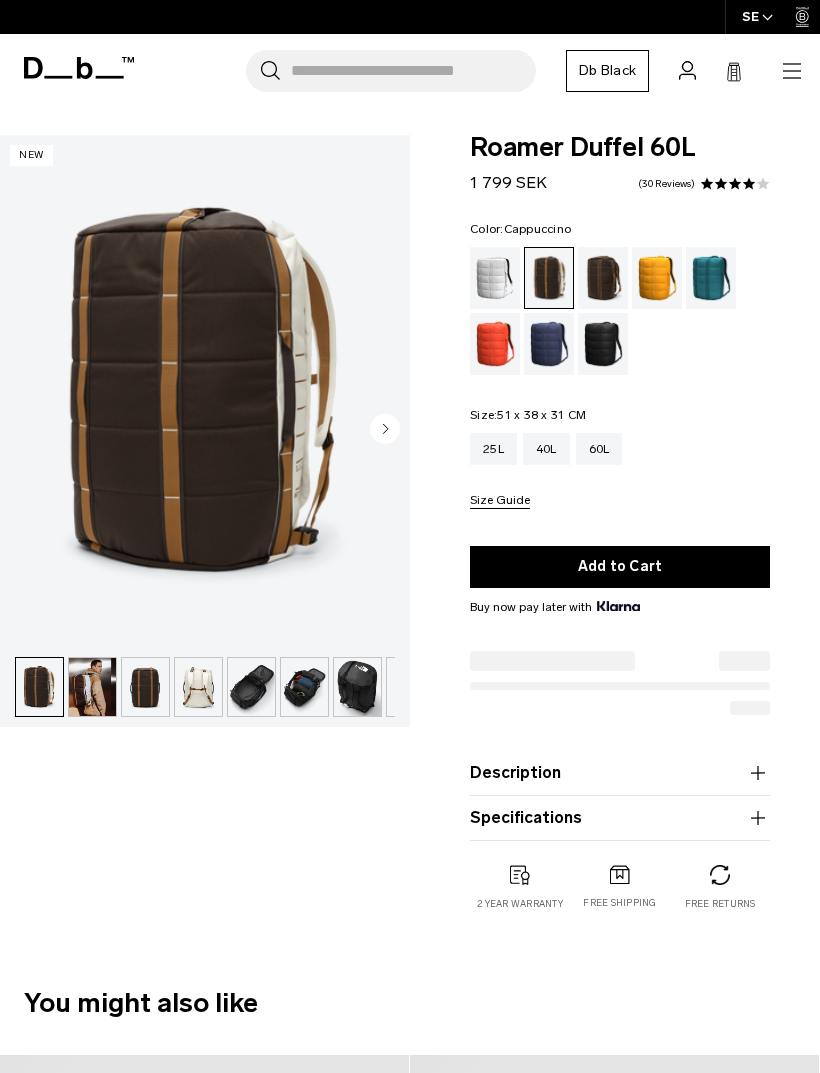 scroll, scrollTop: 0, scrollLeft: 0, axis: both 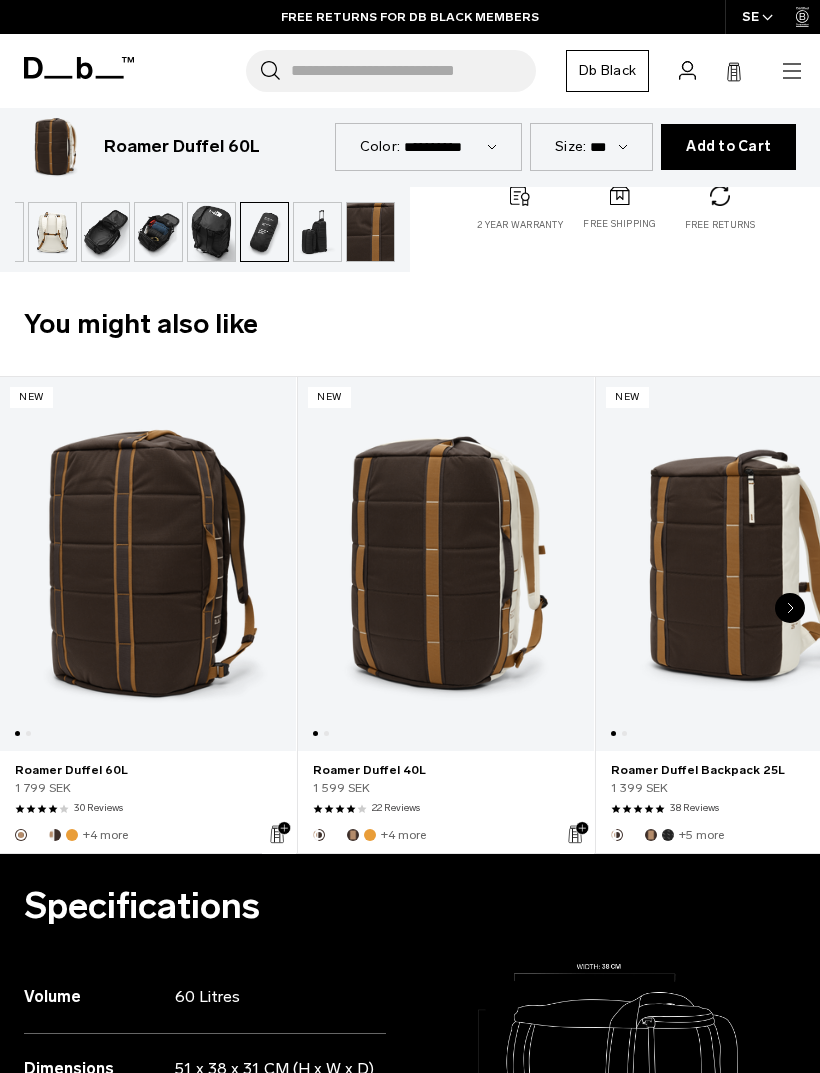 click at bounding box center (446, 564) 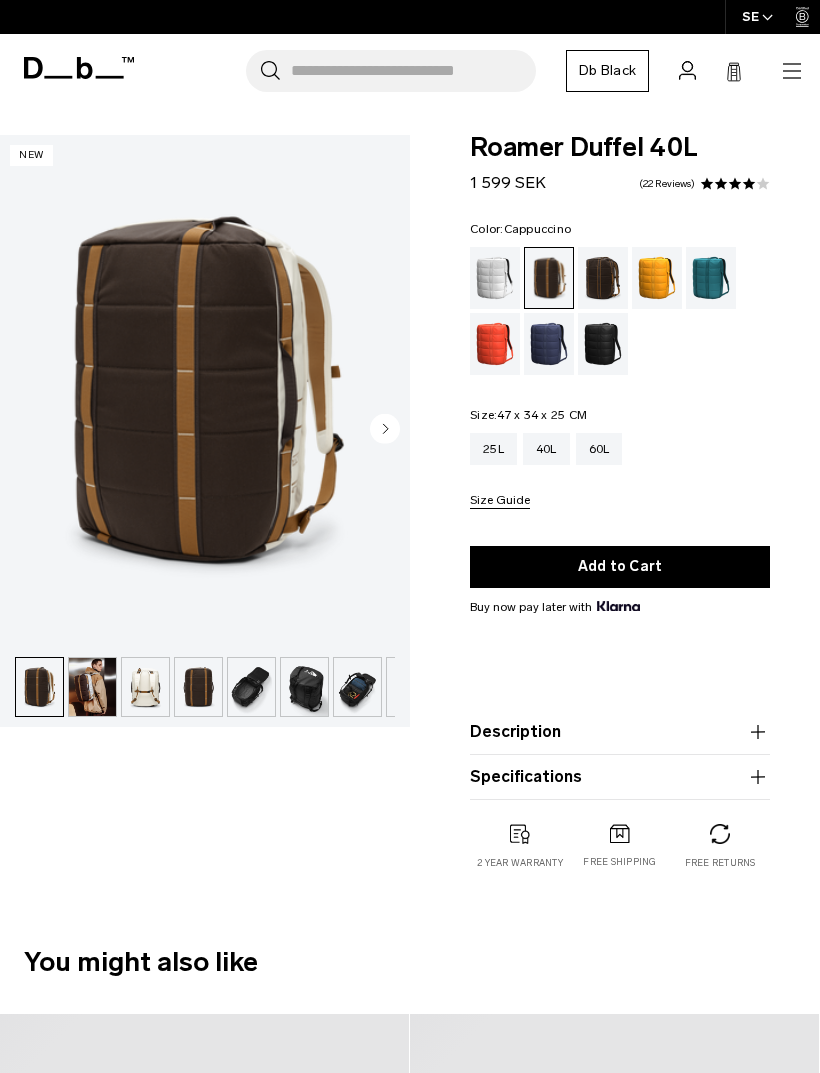 scroll, scrollTop: 41, scrollLeft: 0, axis: vertical 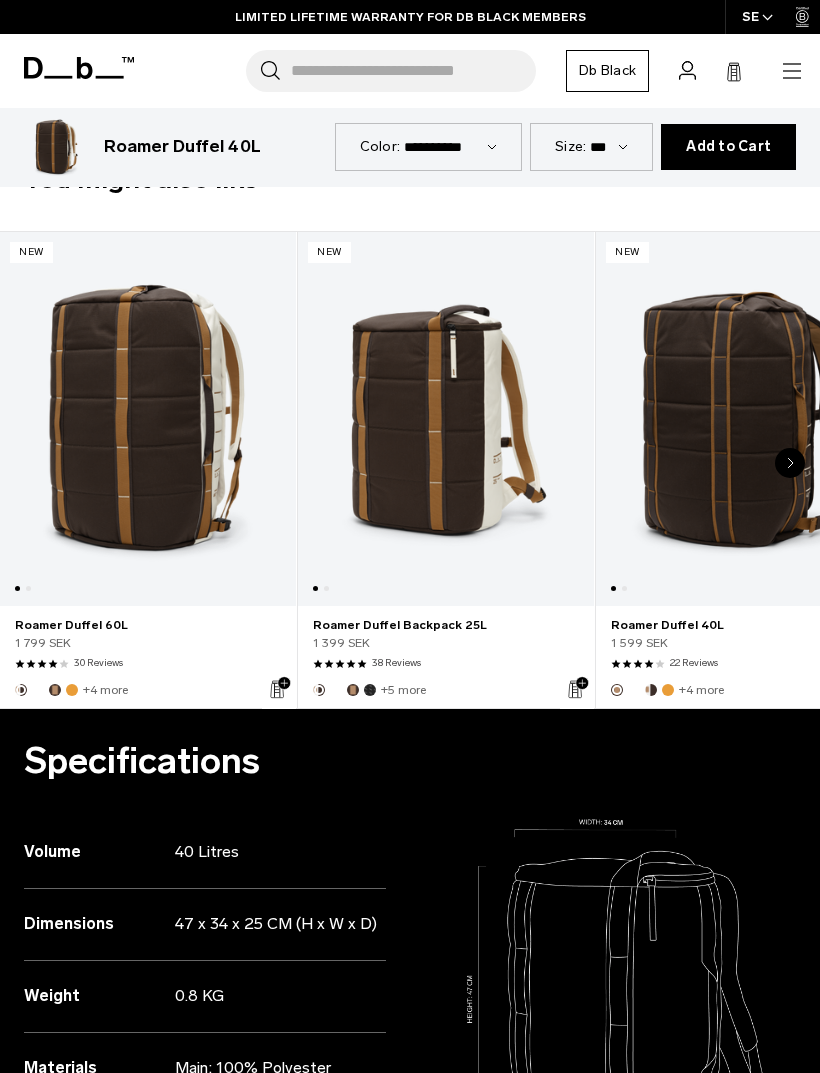click at bounding box center (446, 419) 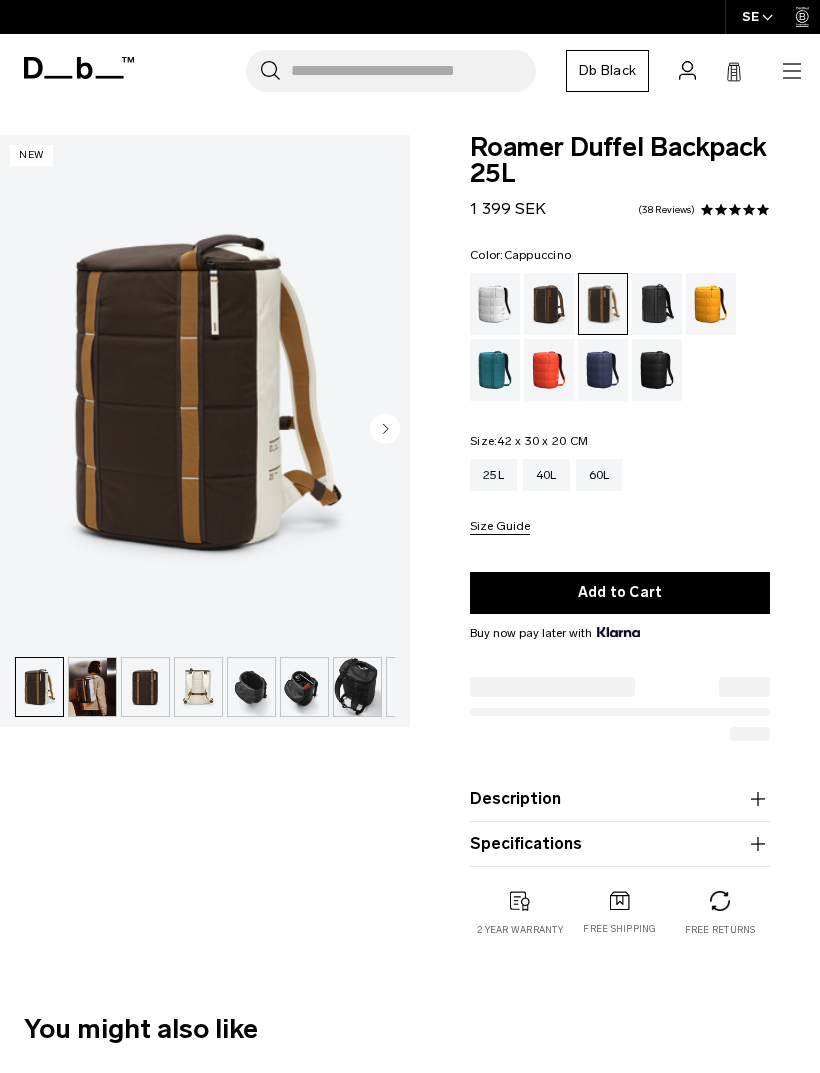 scroll, scrollTop: 0, scrollLeft: 0, axis: both 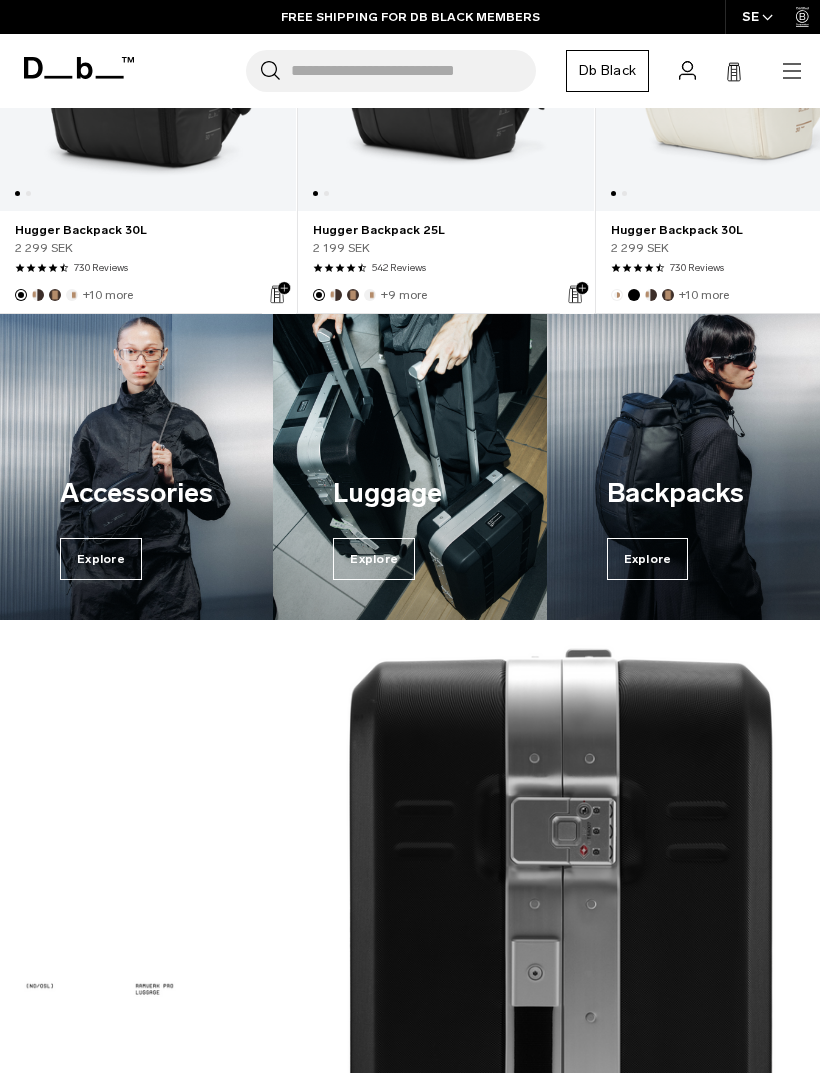 click on "Backpacks" at bounding box center [683, 493] 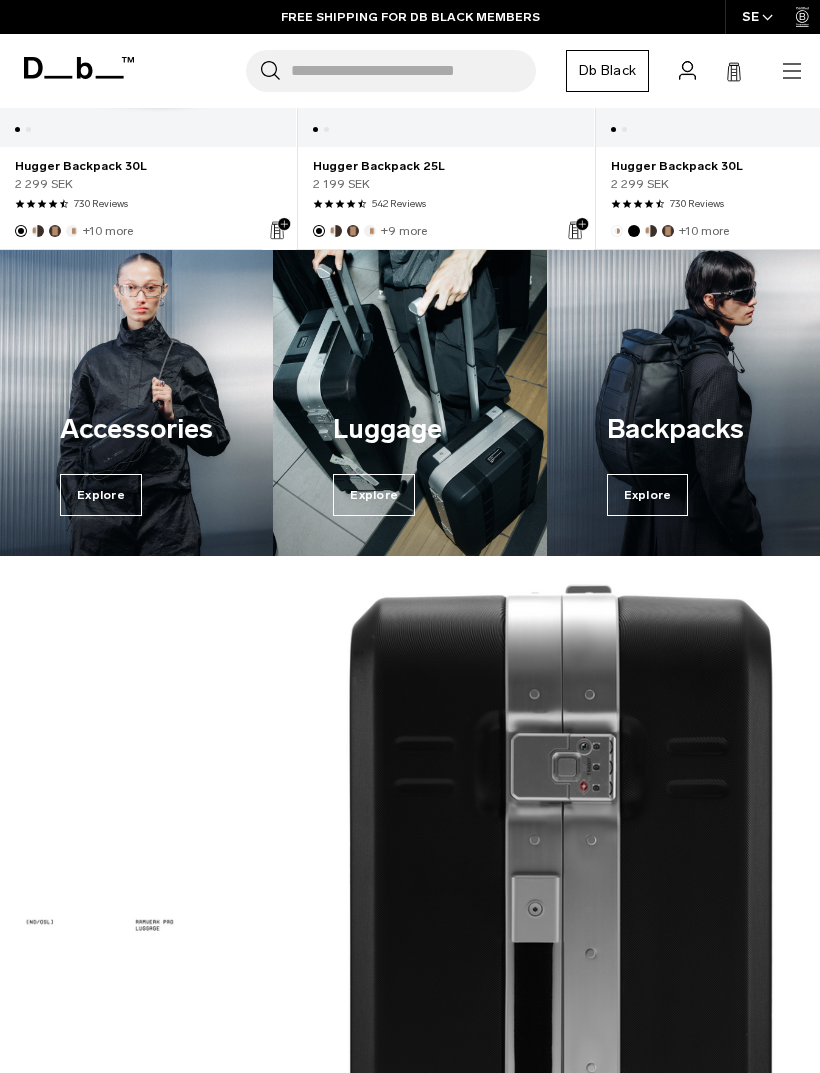 click on "Accessories" at bounding box center (136, 429) 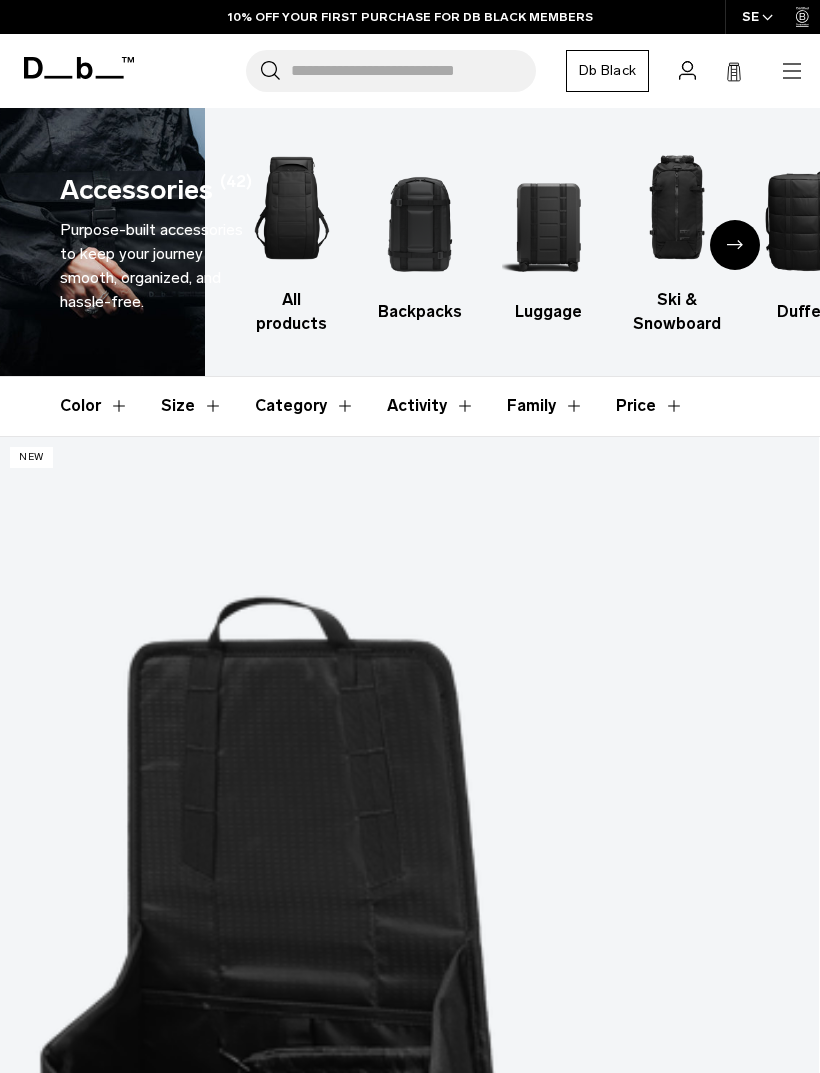 scroll, scrollTop: 0, scrollLeft: 0, axis: both 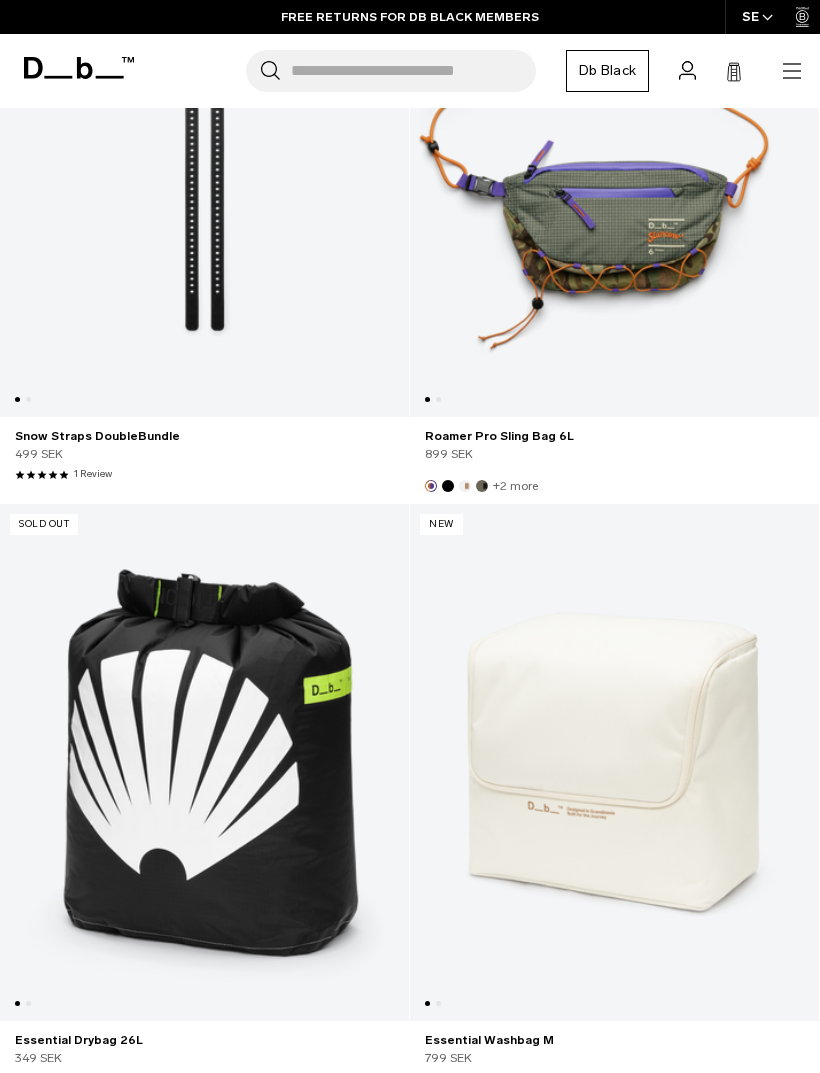 click 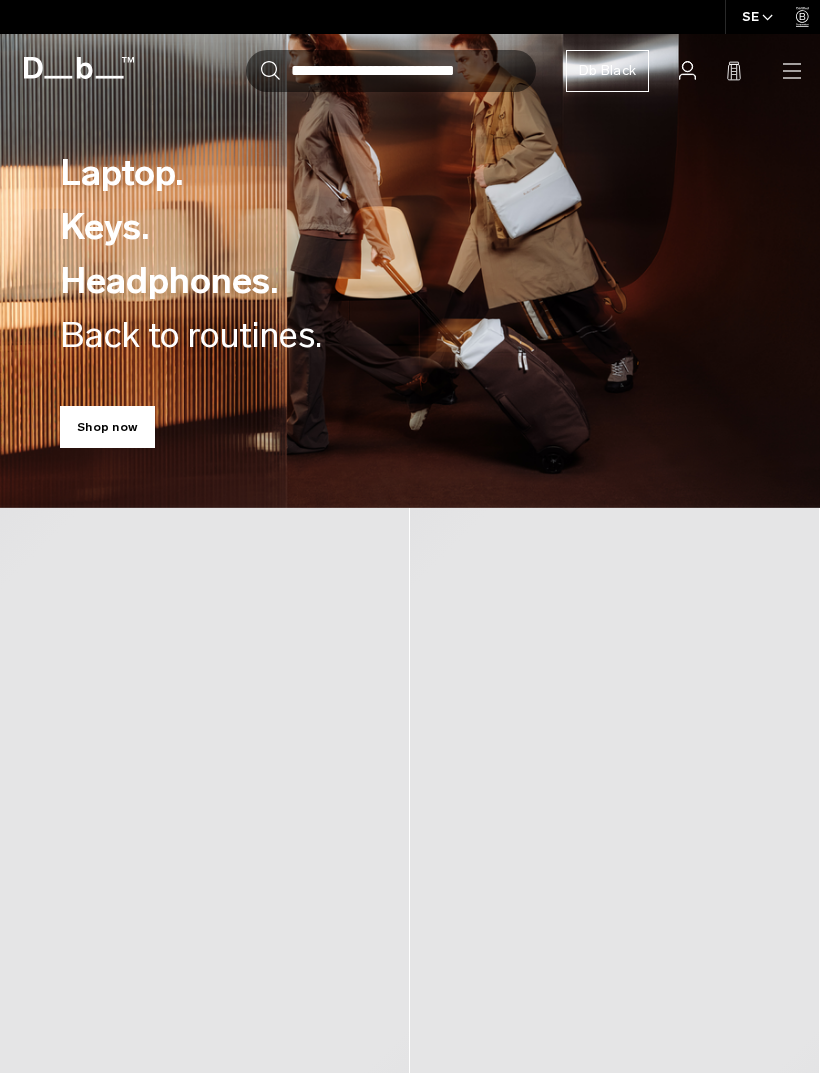 scroll, scrollTop: 0, scrollLeft: 0, axis: both 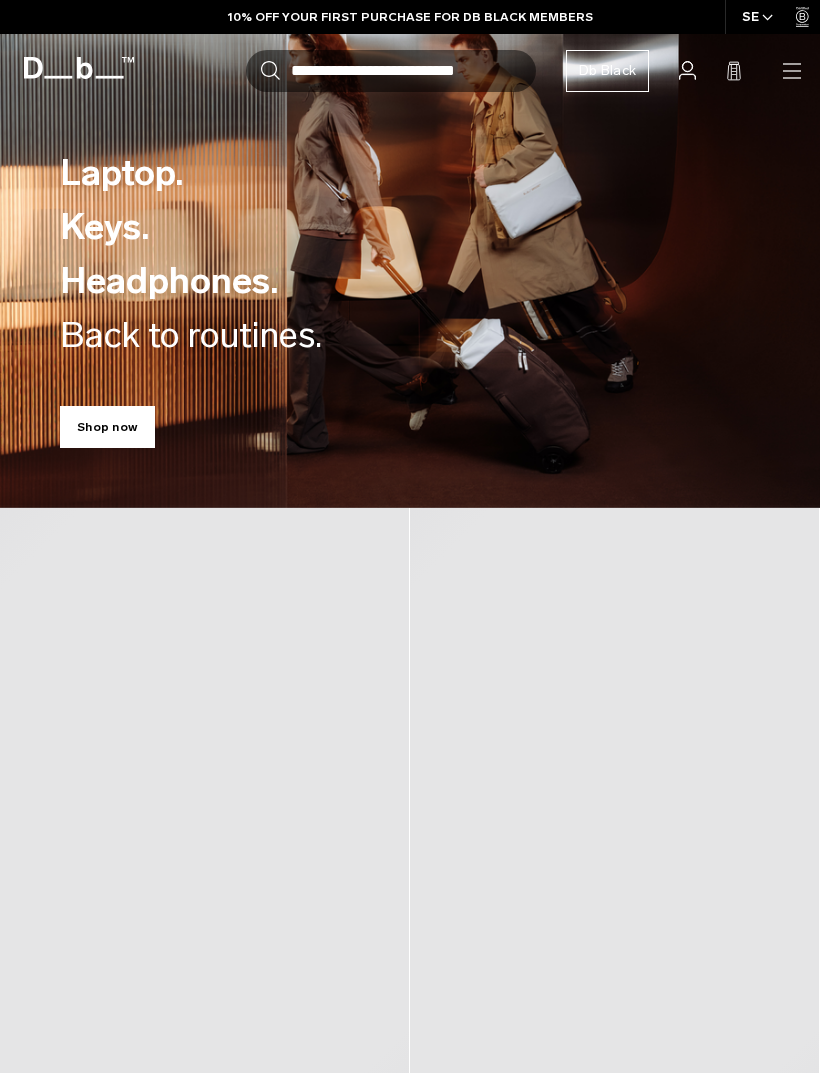 click on "Db Black" at bounding box center [607, 71] 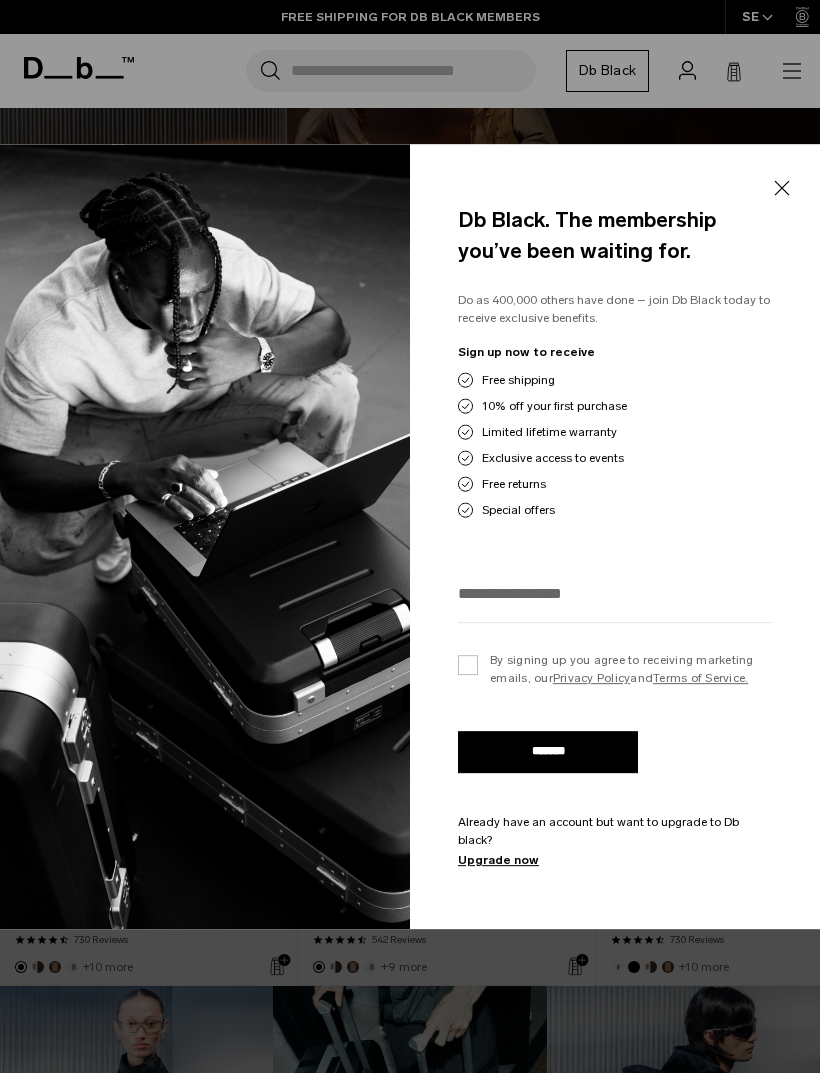 click at bounding box center (615, 593) 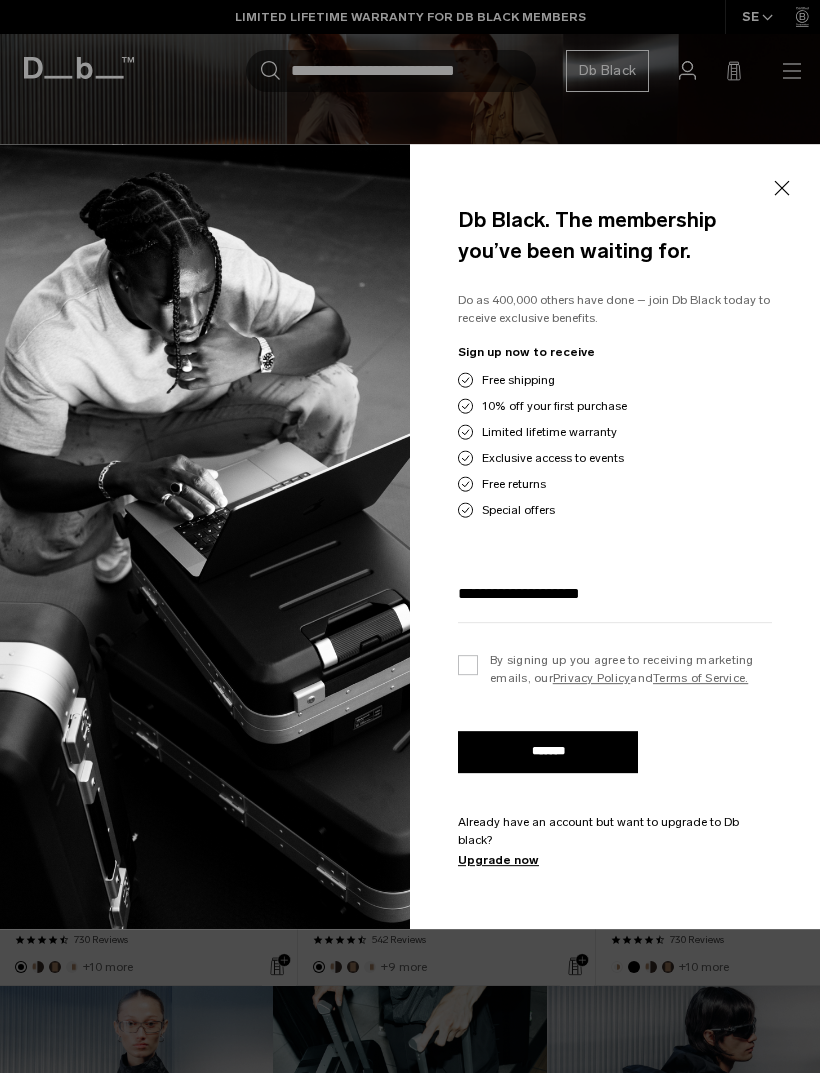type on "**********" 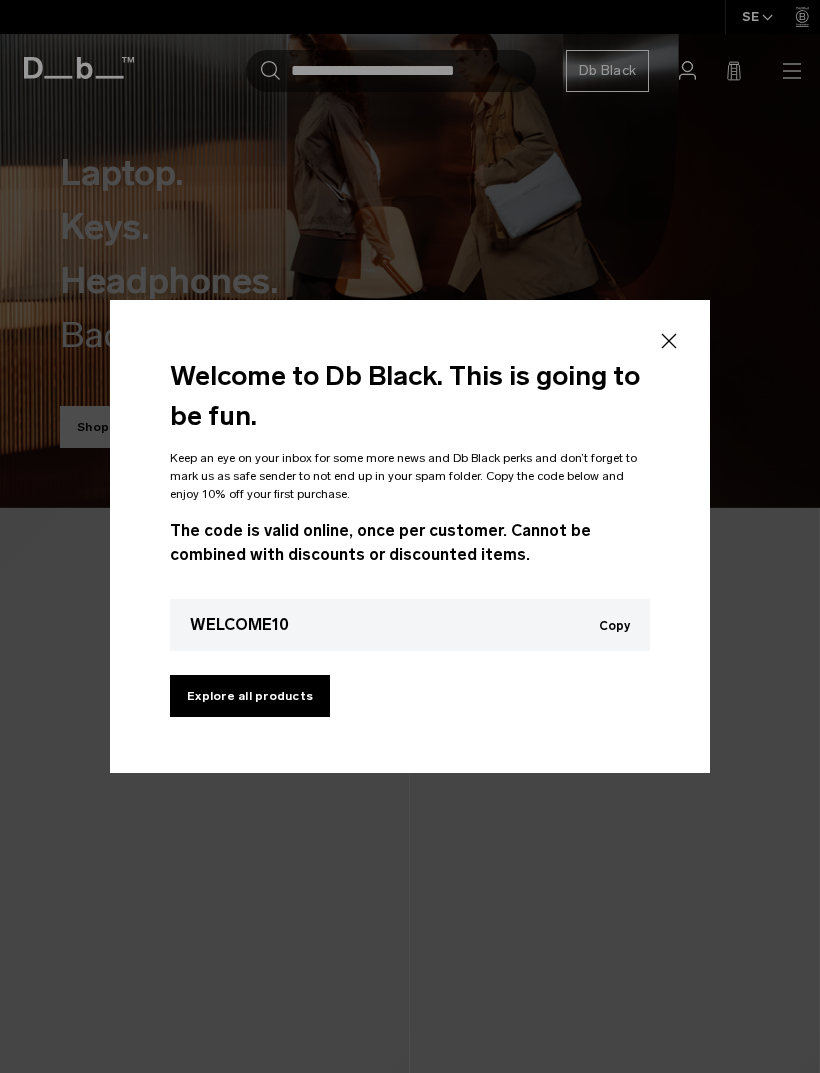 scroll, scrollTop: 0, scrollLeft: 0, axis: both 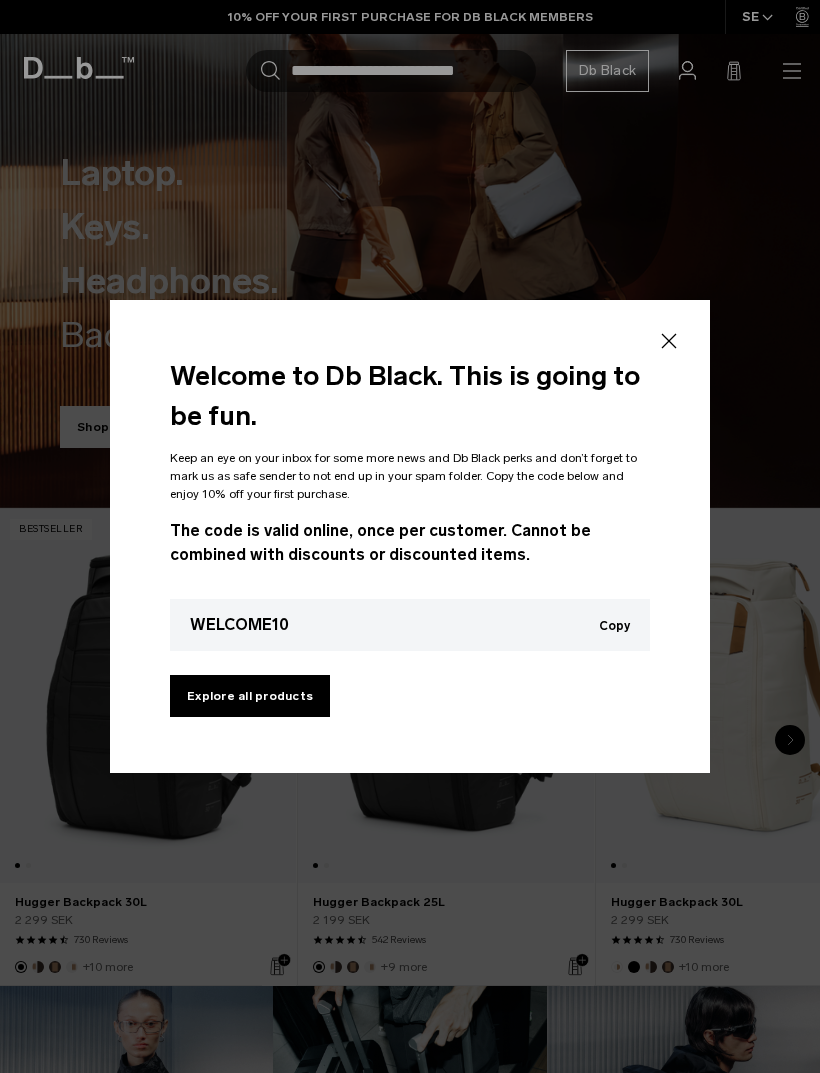 click on "Copy" at bounding box center (614, 626) 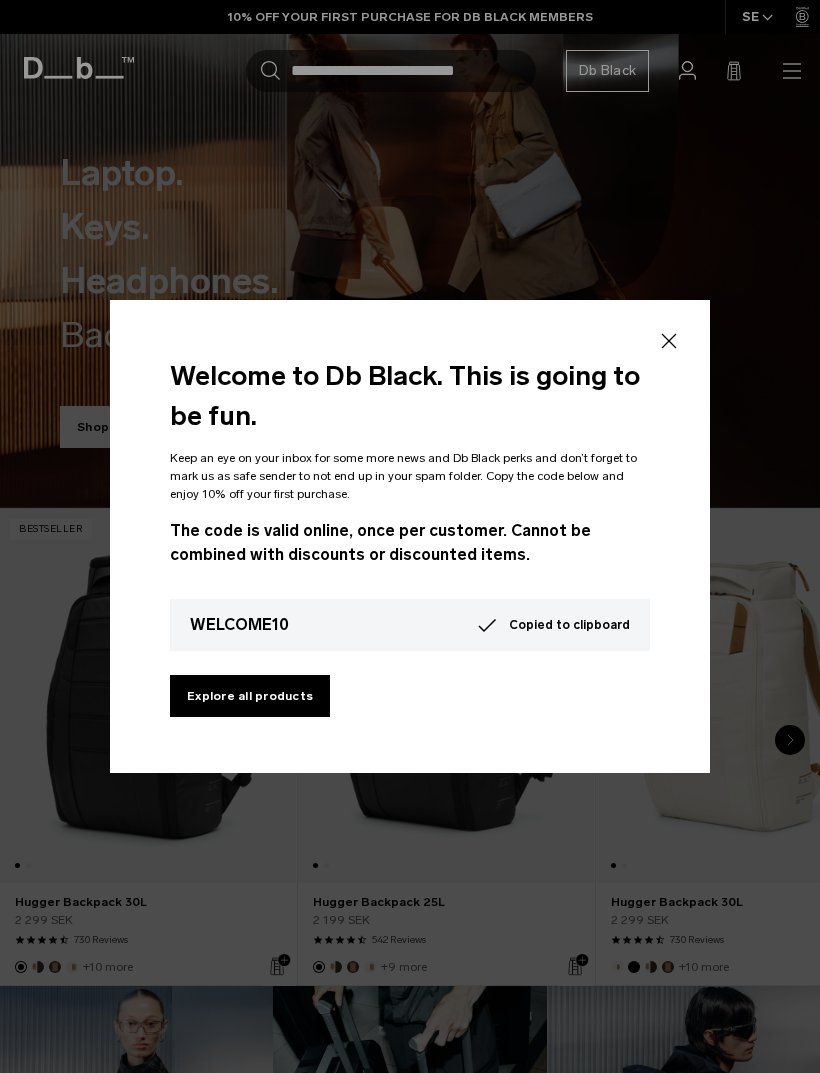 click 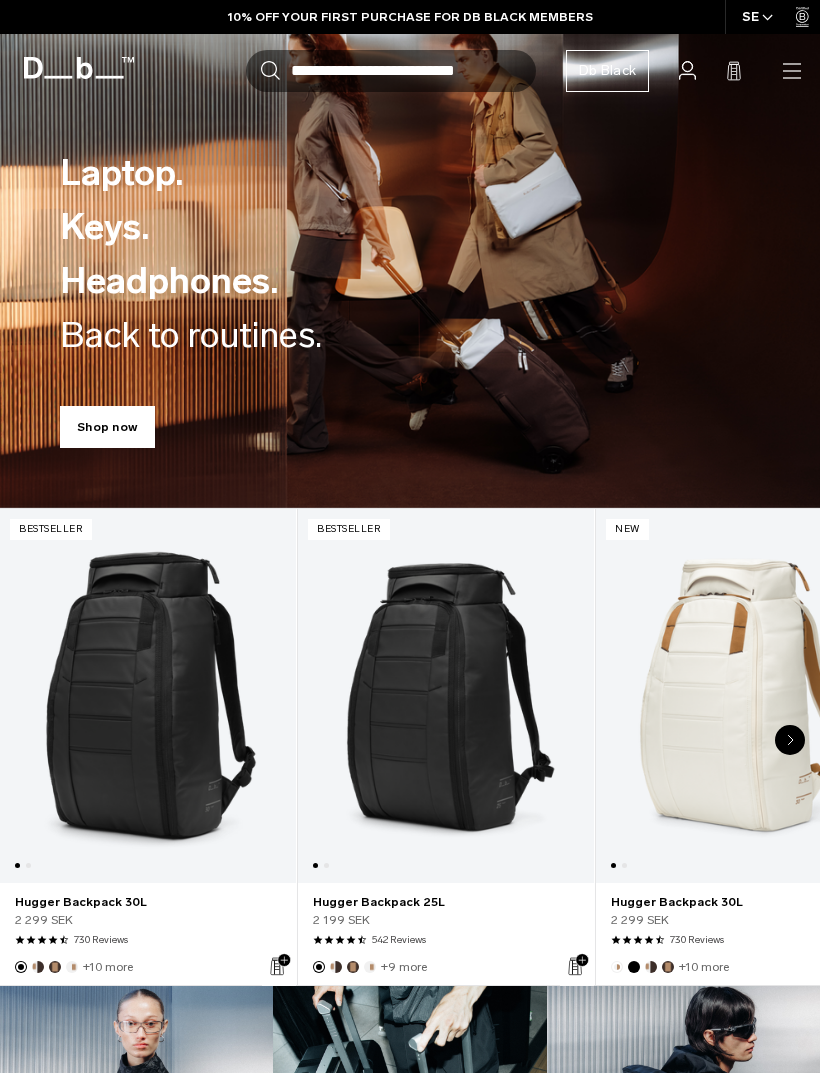 click 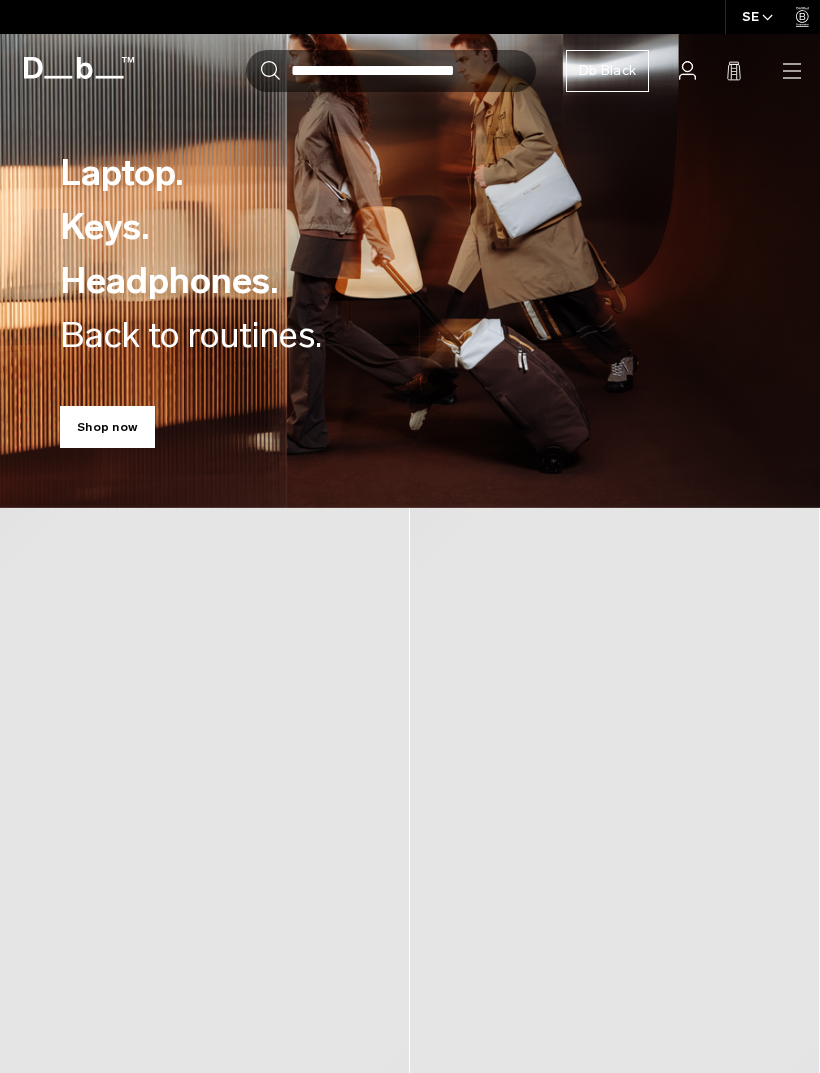 scroll, scrollTop: 0, scrollLeft: 0, axis: both 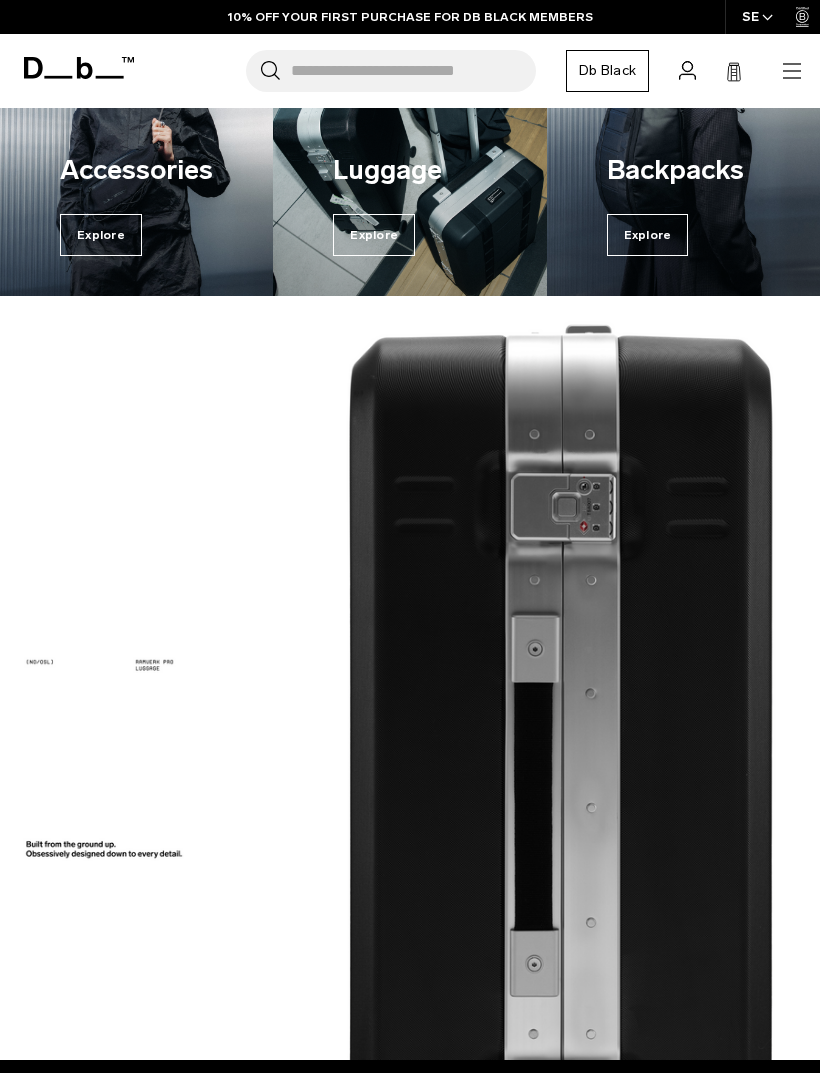 click on "Explore" at bounding box center [648, 235] 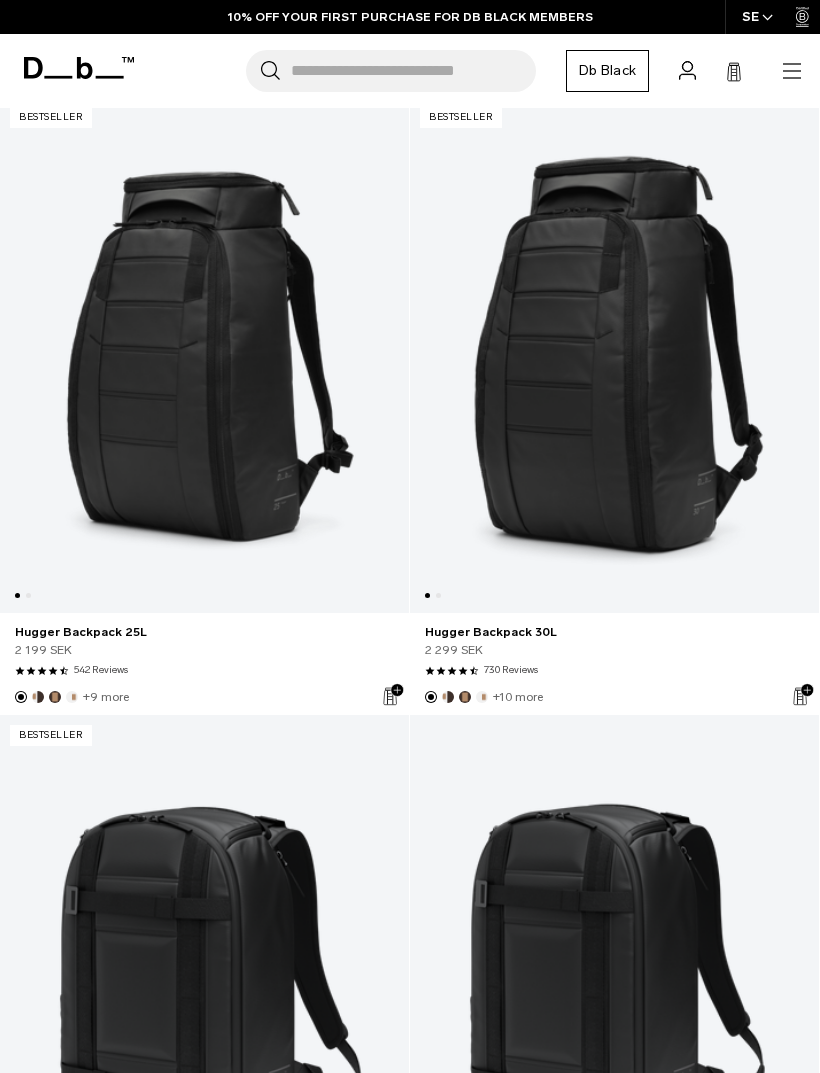 scroll, scrollTop: 0, scrollLeft: 0, axis: both 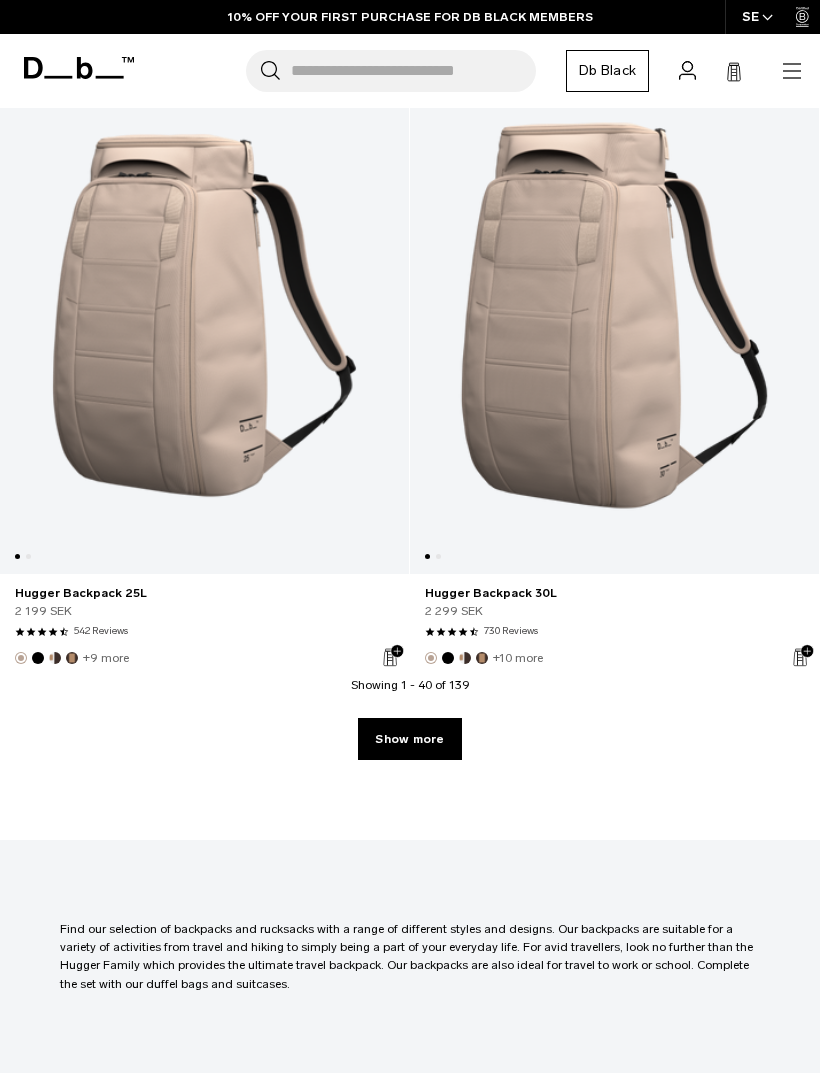 click on "Show more" at bounding box center [409, 739] 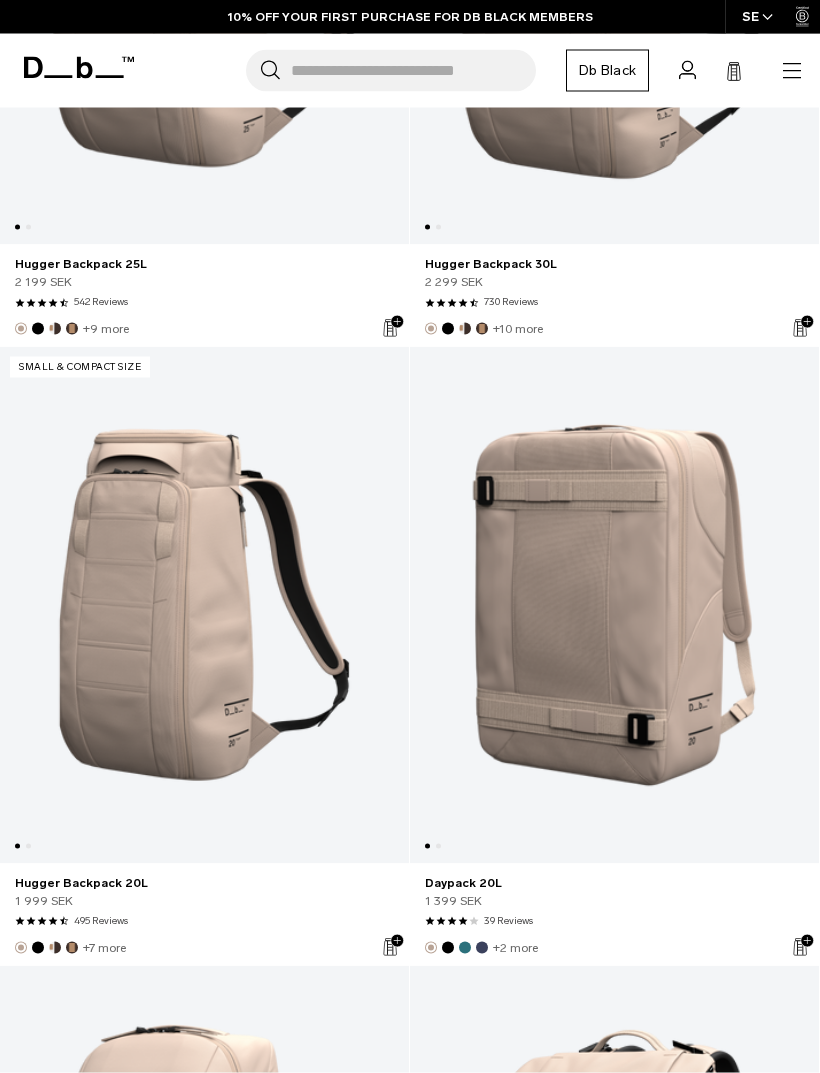 scroll, scrollTop: 12543, scrollLeft: 0, axis: vertical 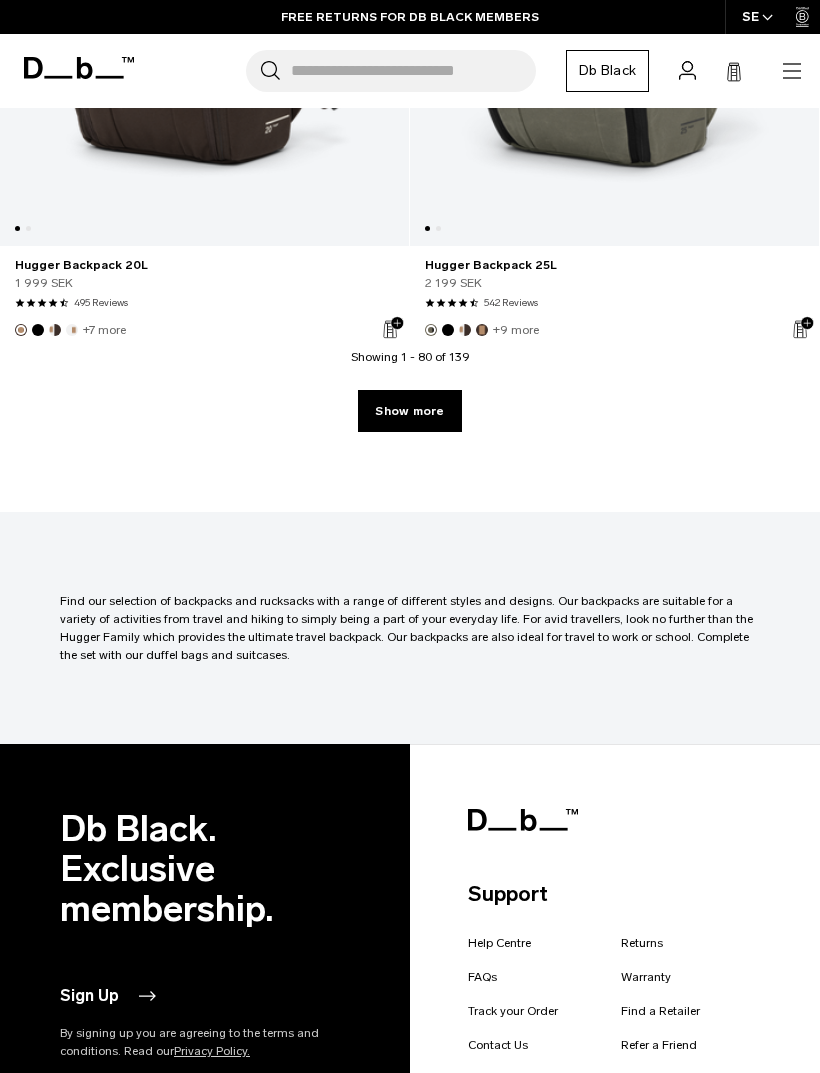 click on "Show more" at bounding box center [409, 411] 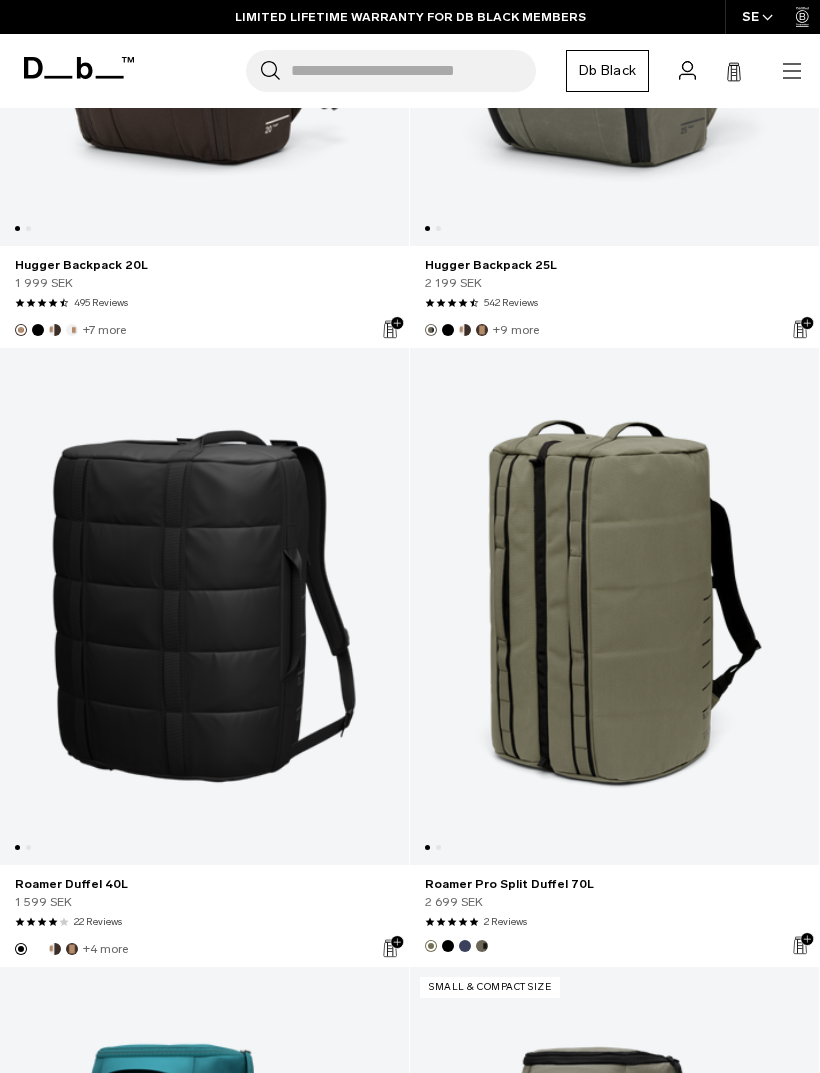 click at bounding box center (204, 606) 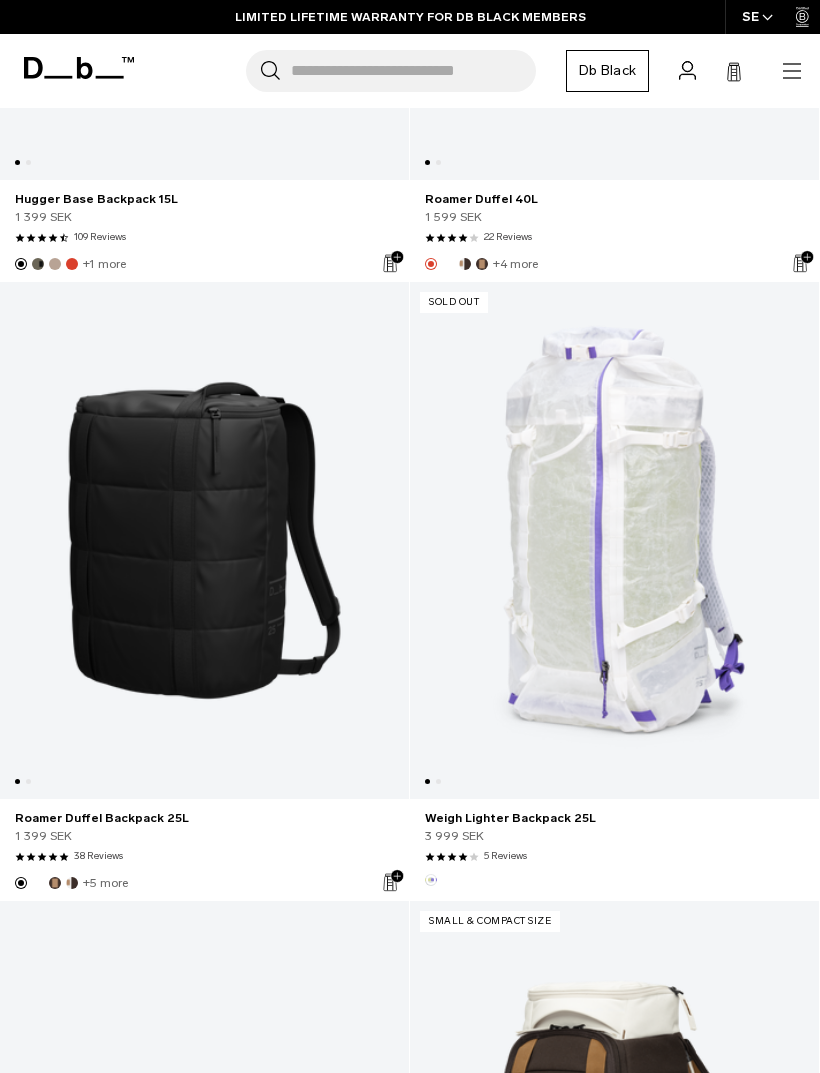 scroll, scrollTop: 28577, scrollLeft: 0, axis: vertical 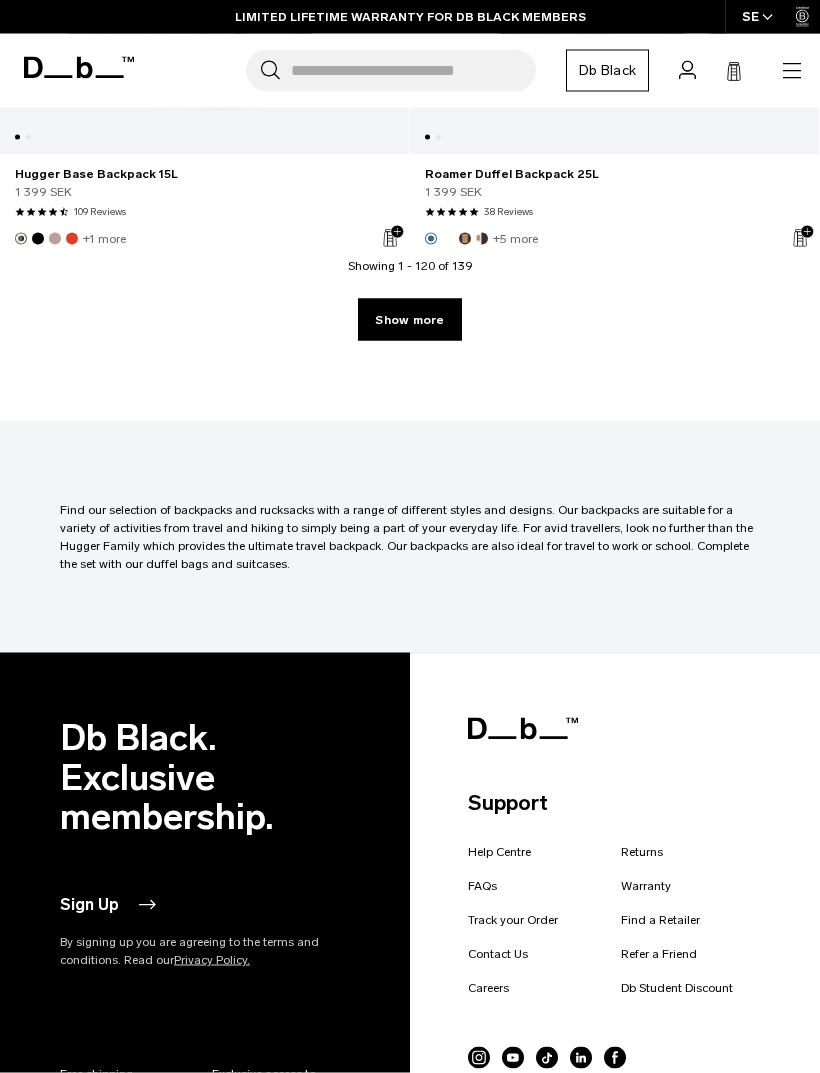 click on "Show more" at bounding box center [409, 320] 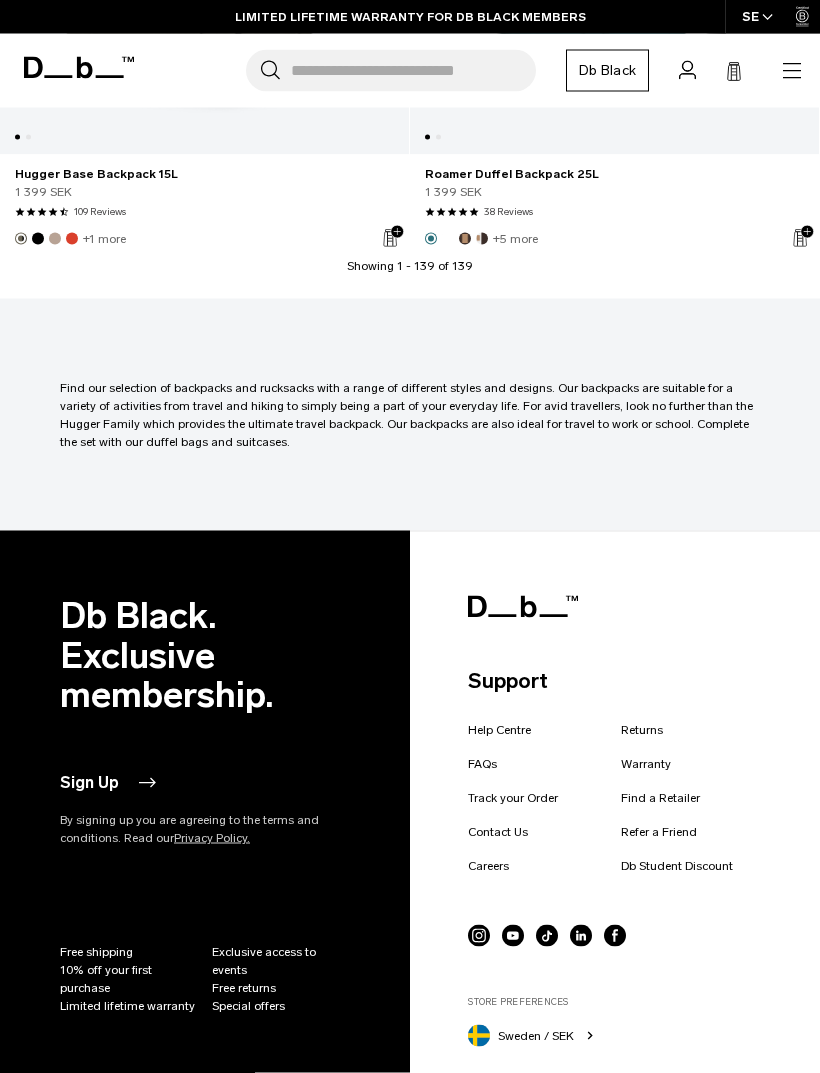 scroll, scrollTop: 37251, scrollLeft: 0, axis: vertical 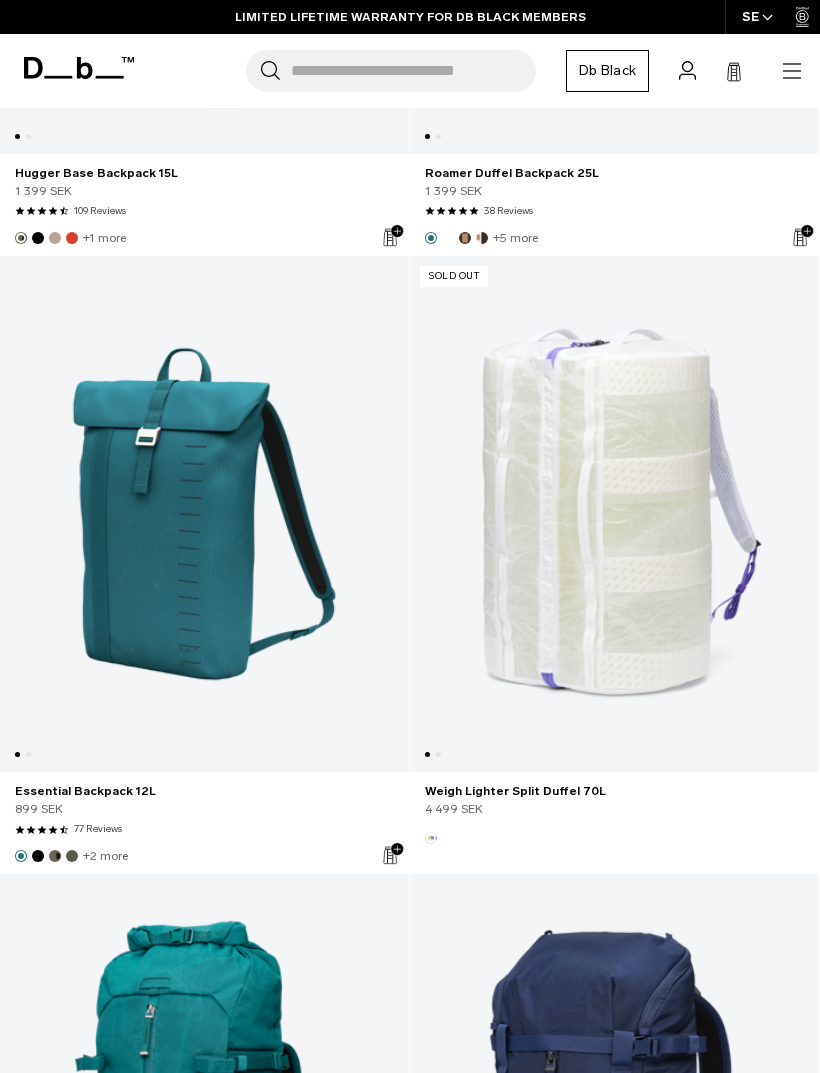 click 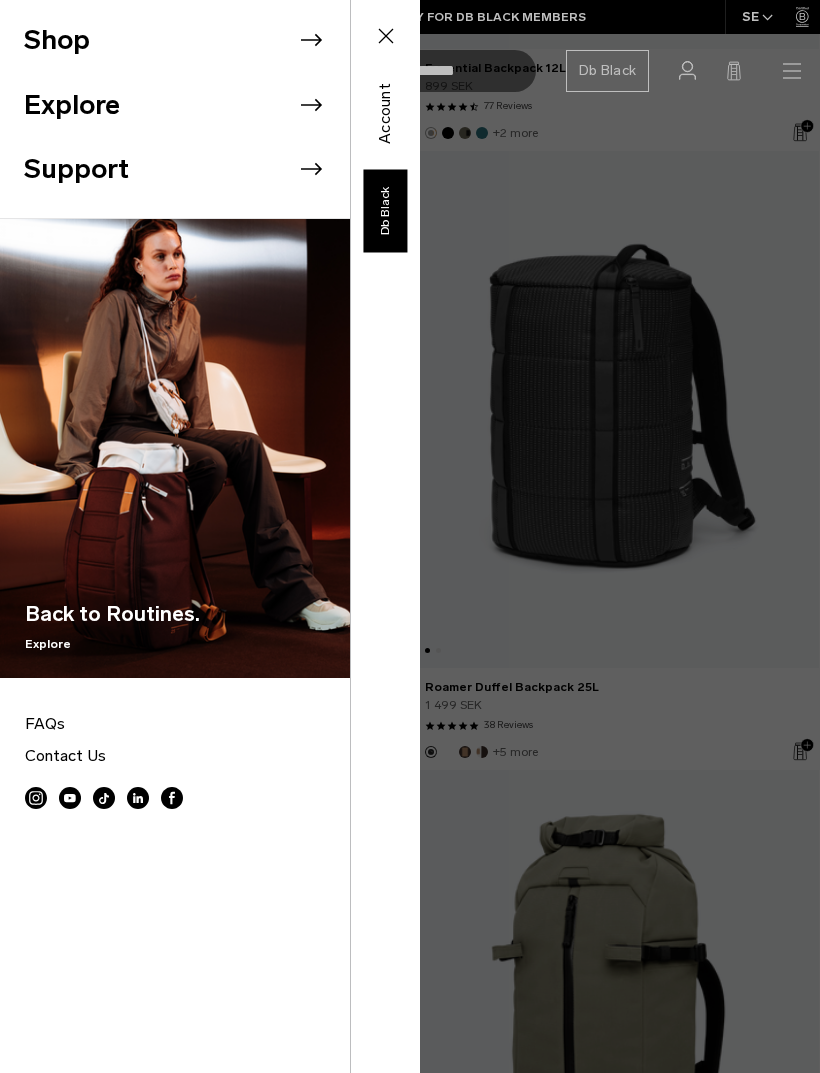click on "Shop" at bounding box center [187, 40] 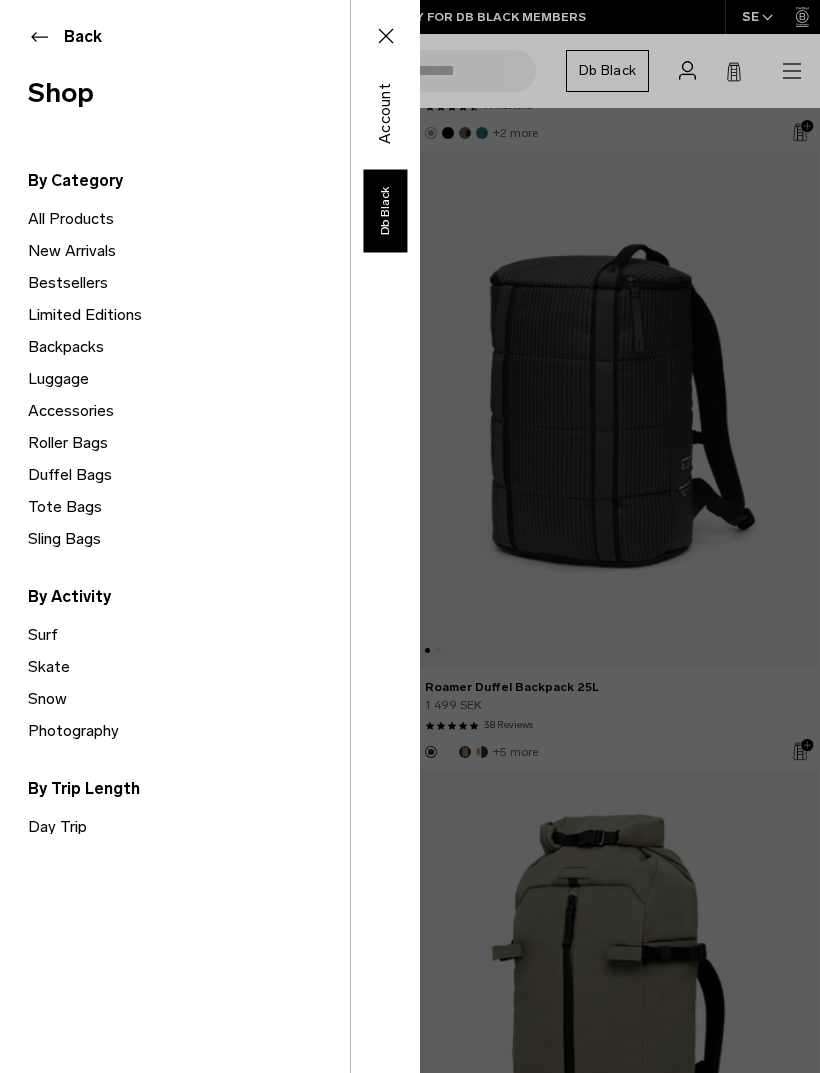 click on "Bestsellers" at bounding box center (189, 283) 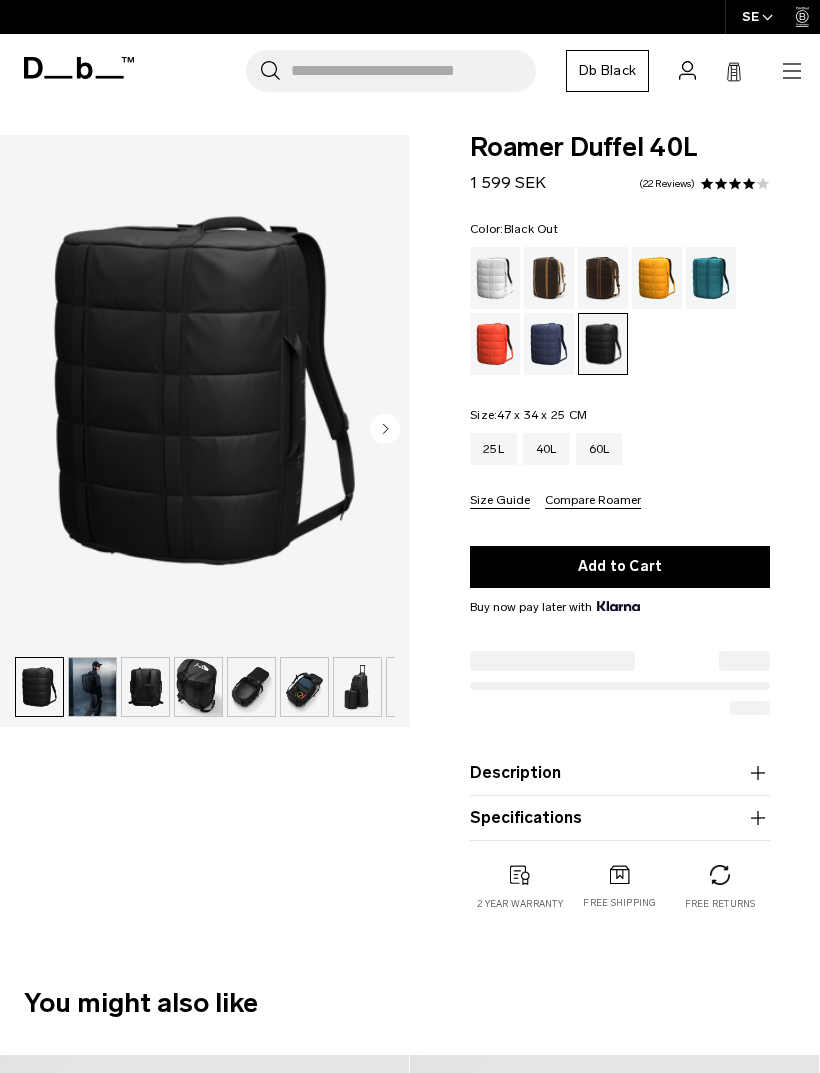 scroll, scrollTop: 25, scrollLeft: 0, axis: vertical 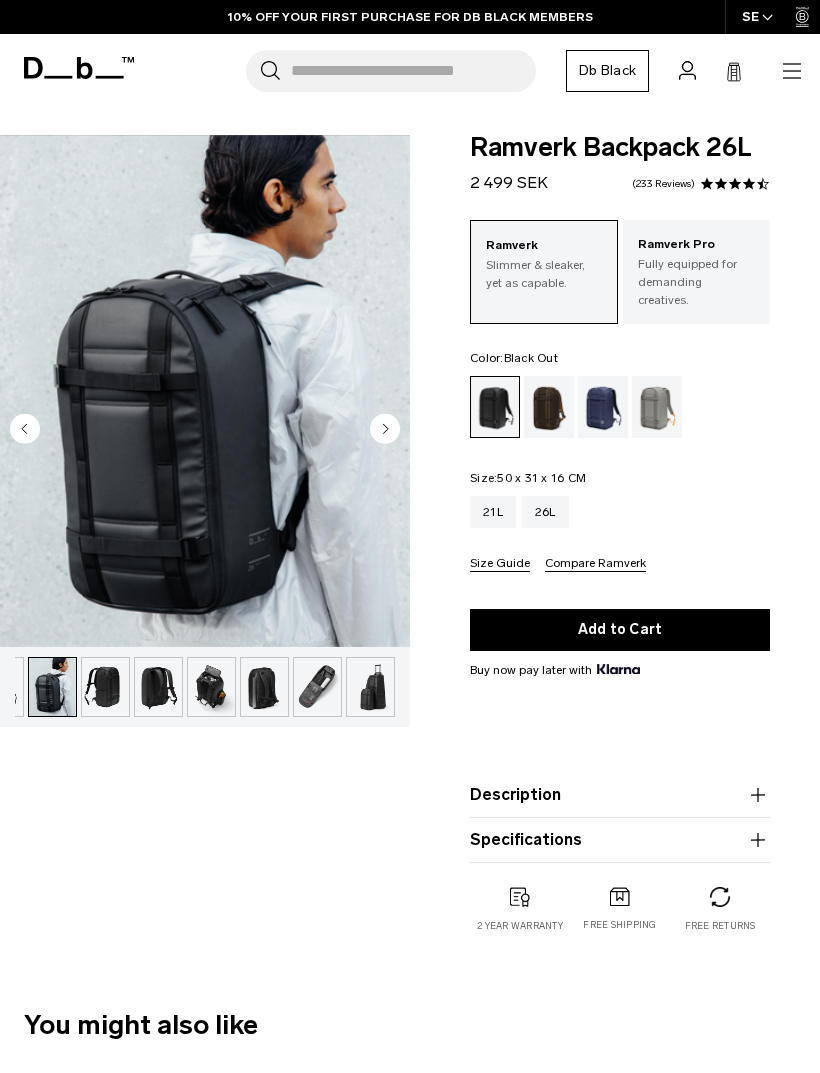 click on "Fully equipped for demanding creatives." at bounding box center (697, 282) 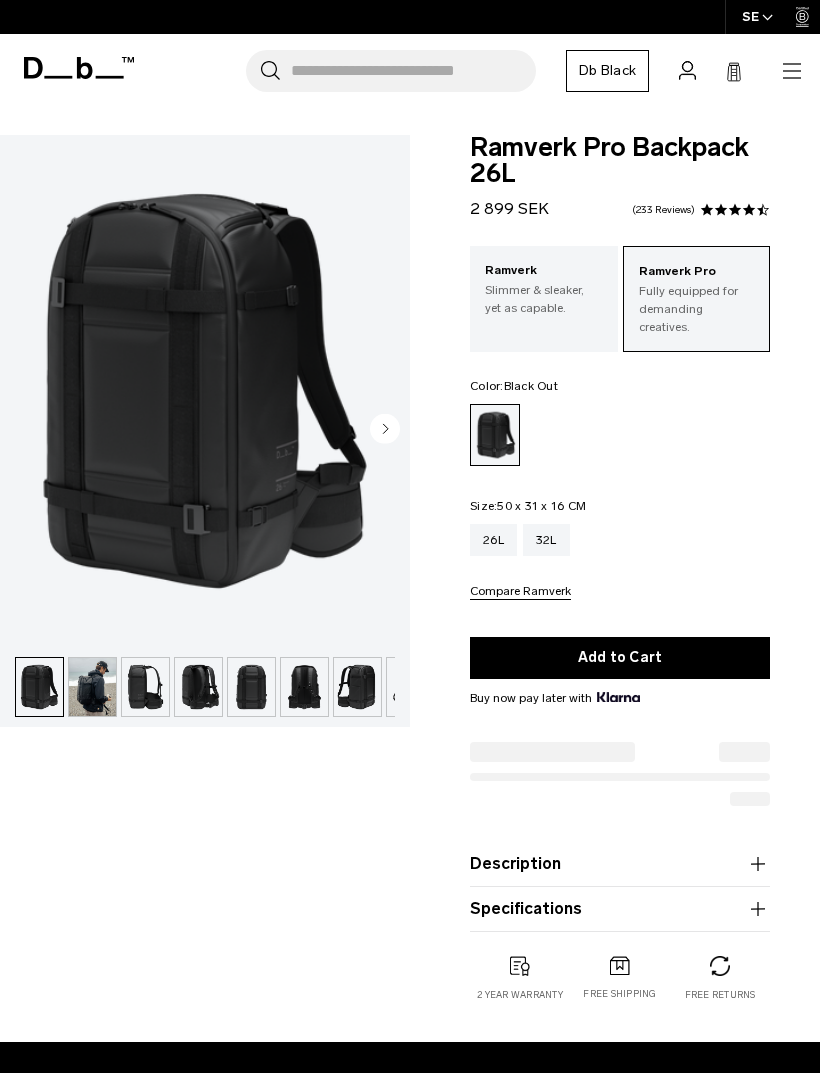 scroll, scrollTop: 0, scrollLeft: 0, axis: both 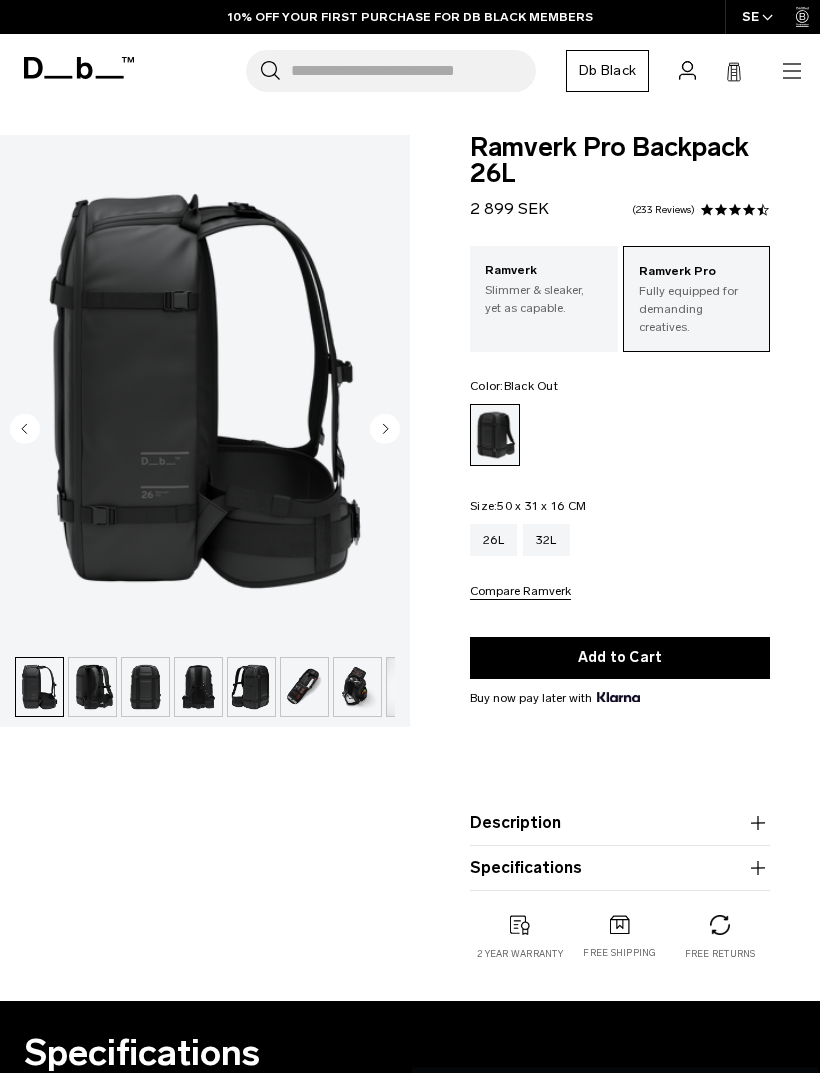 click on "Slimmer & sleaker, yet as capable." at bounding box center (544, 299) 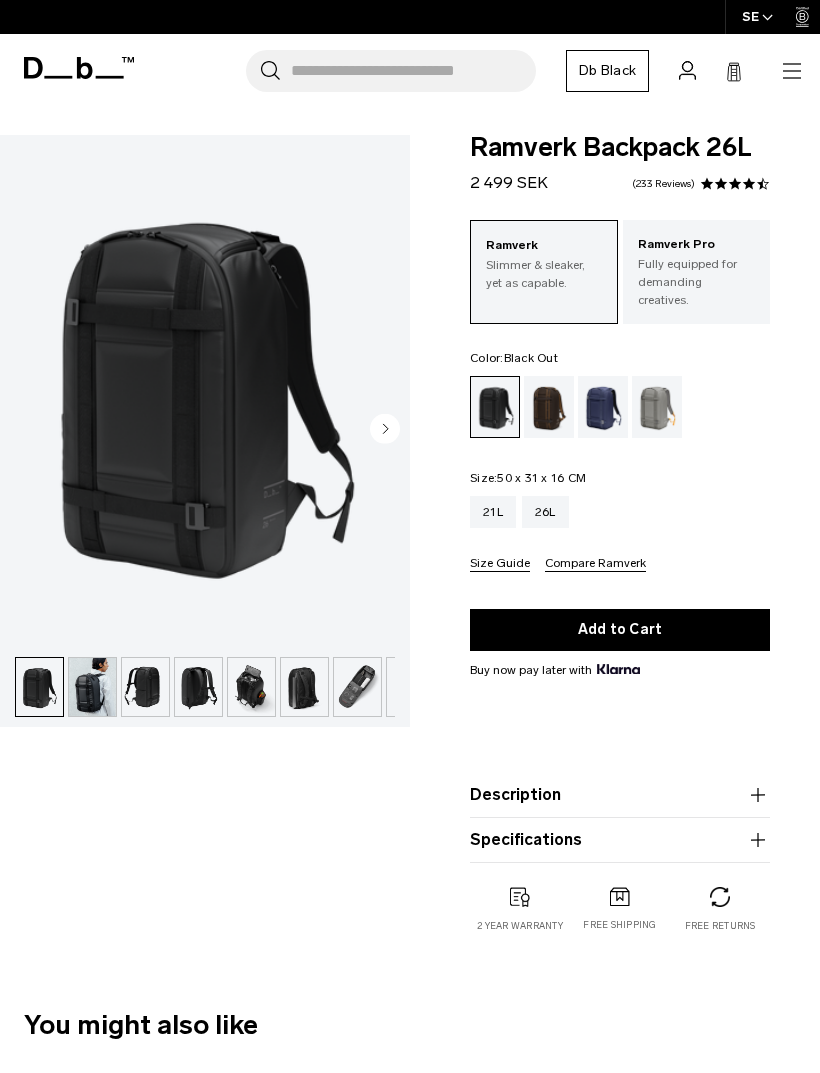 scroll, scrollTop: 147, scrollLeft: 0, axis: vertical 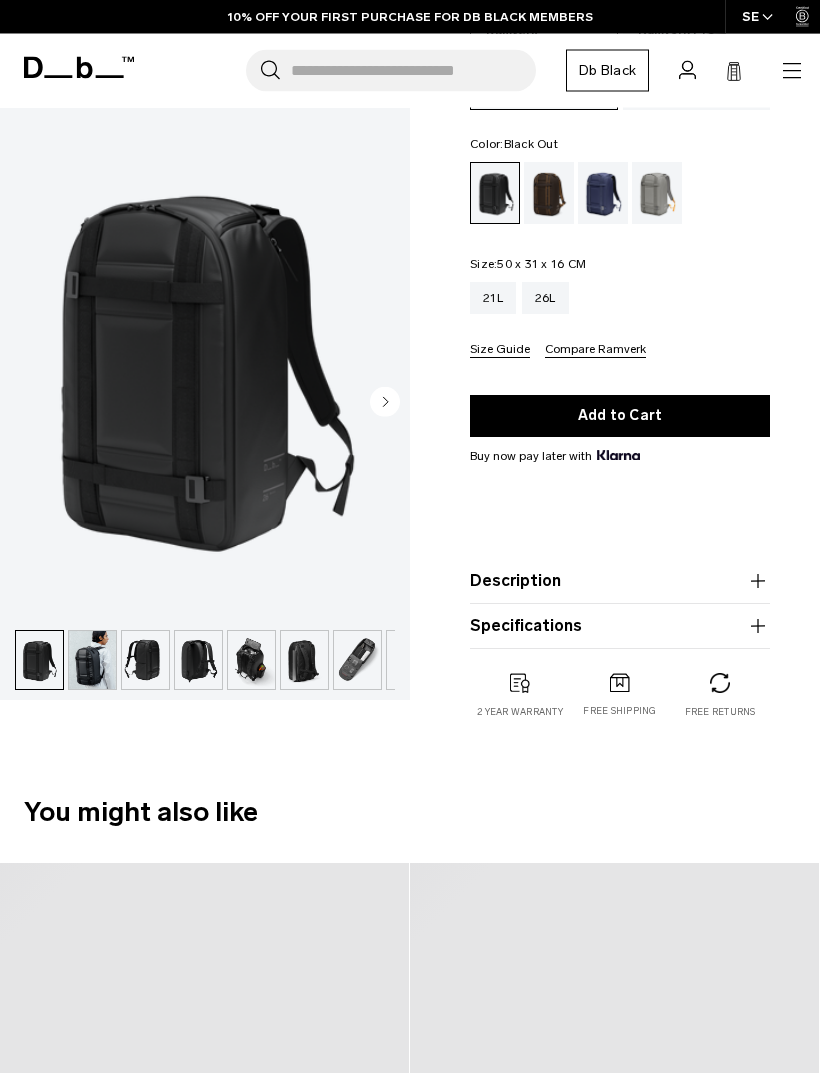 click on "Description" at bounding box center [620, 582] 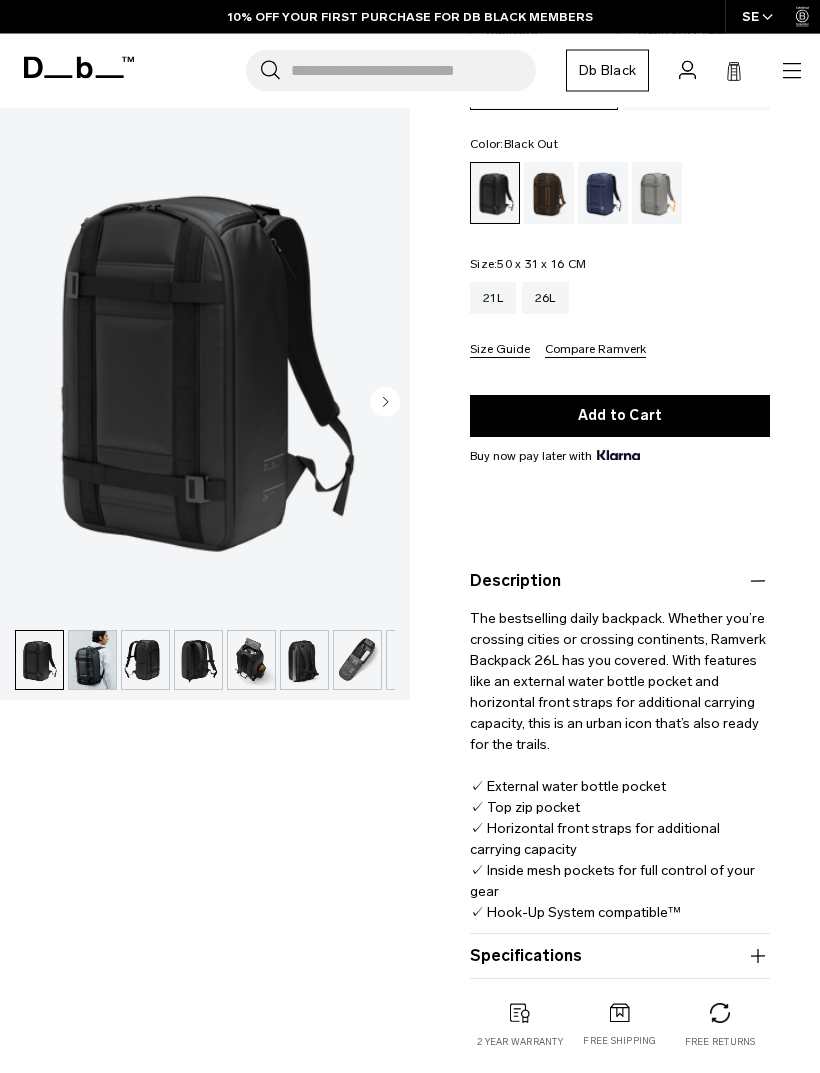 scroll, scrollTop: 323, scrollLeft: 0, axis: vertical 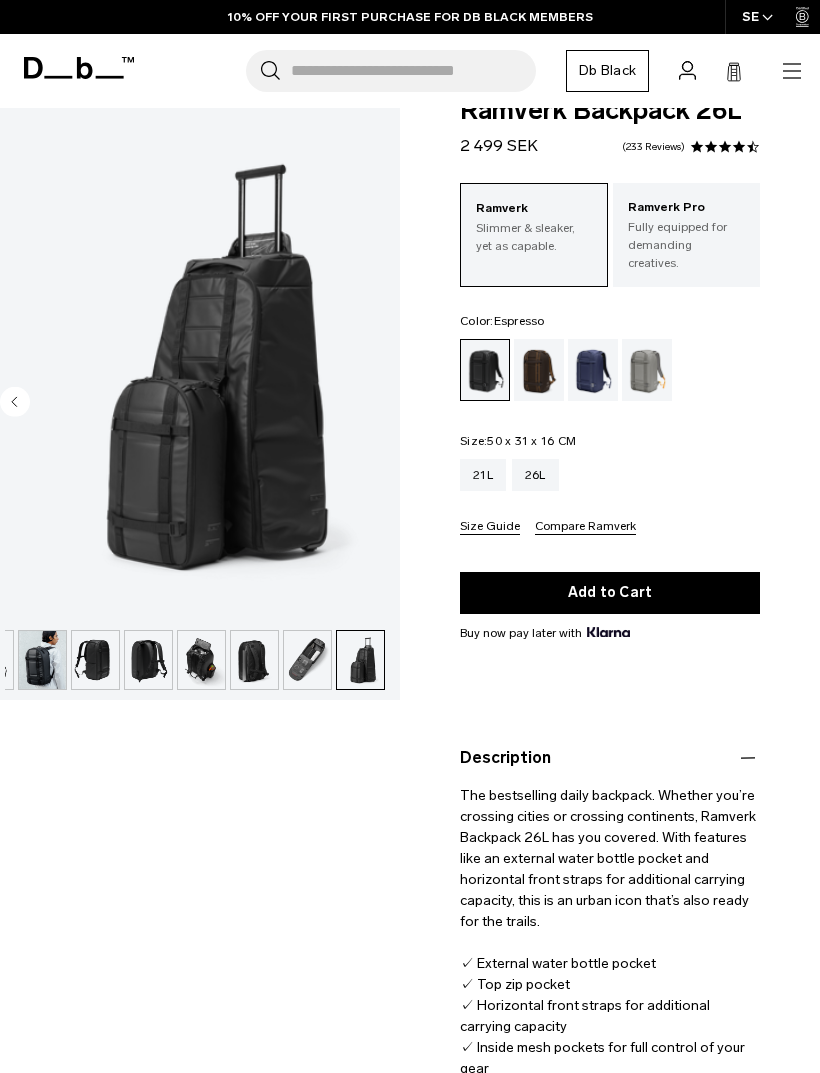 click at bounding box center [539, 370] 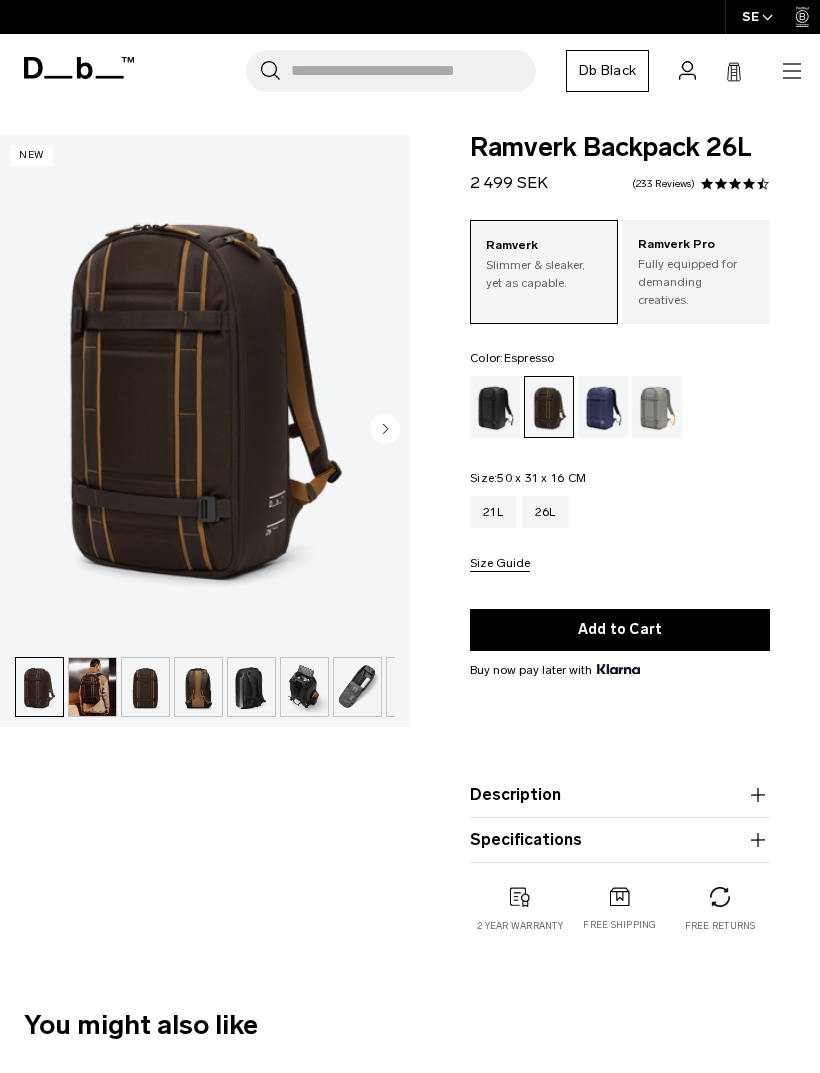 scroll, scrollTop: 0, scrollLeft: 0, axis: both 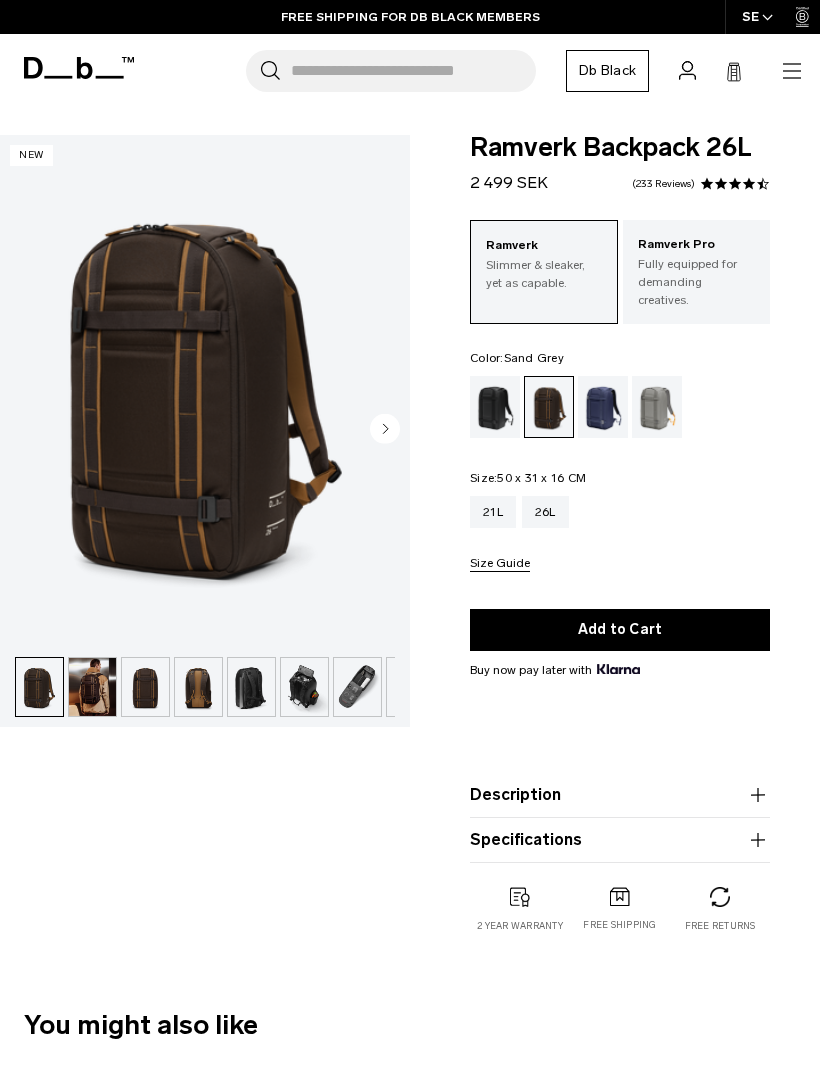click at bounding box center (657, 407) 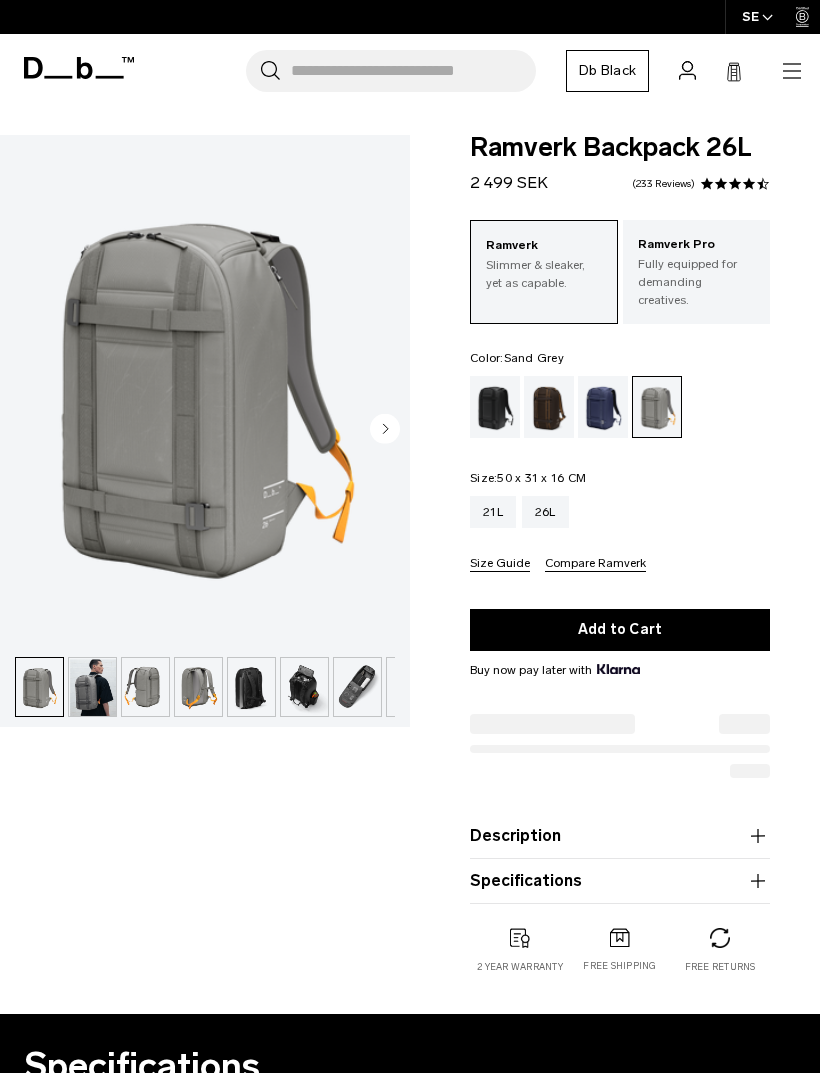 scroll, scrollTop: 0, scrollLeft: 0, axis: both 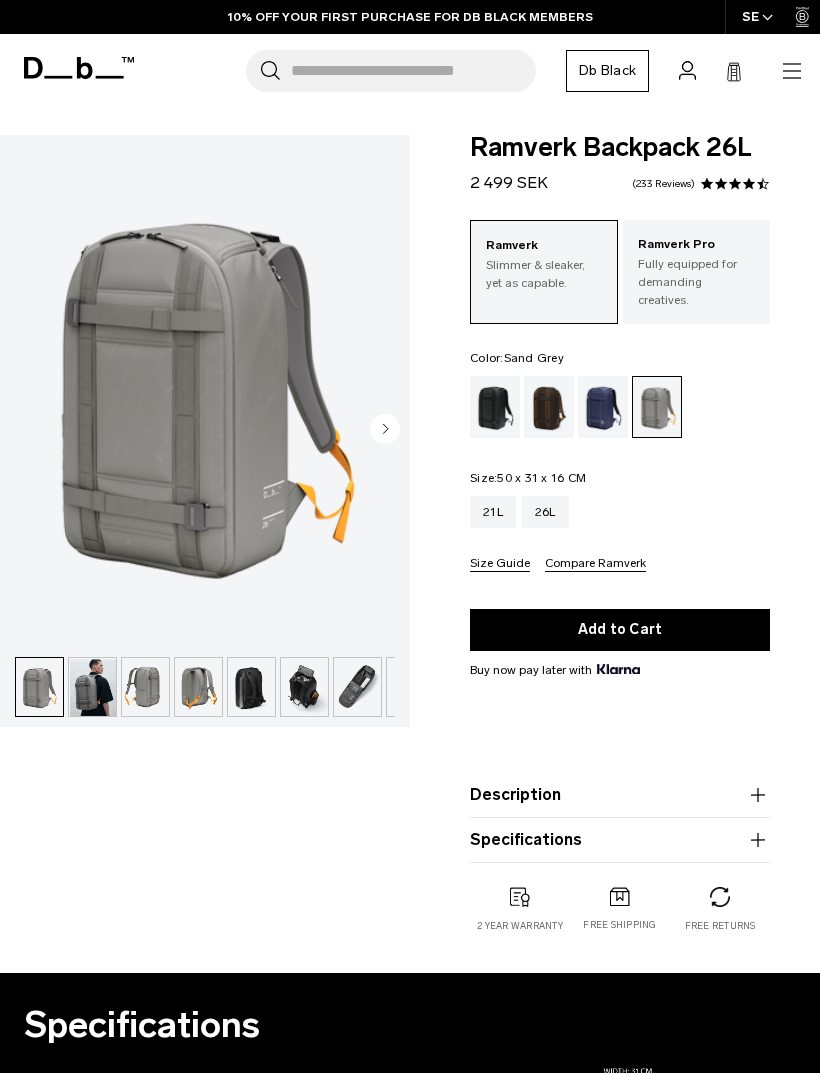 click at bounding box center (357, 687) 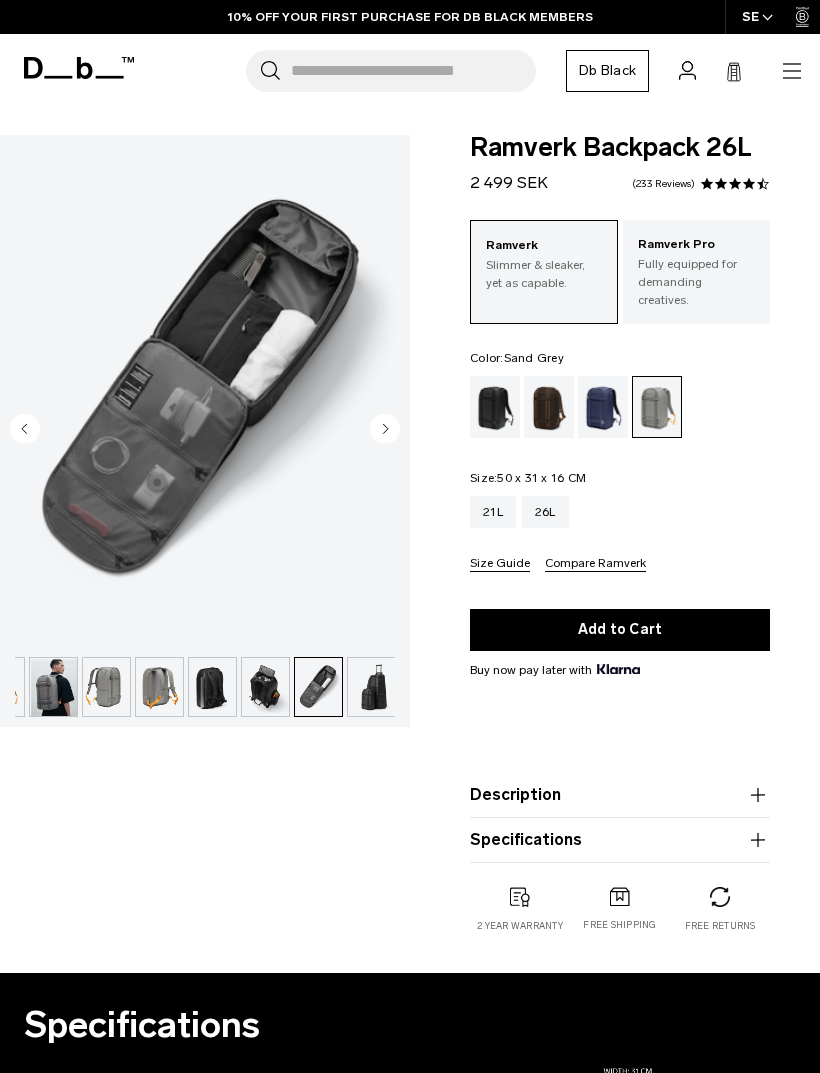 scroll, scrollTop: 0, scrollLeft: 40, axis: horizontal 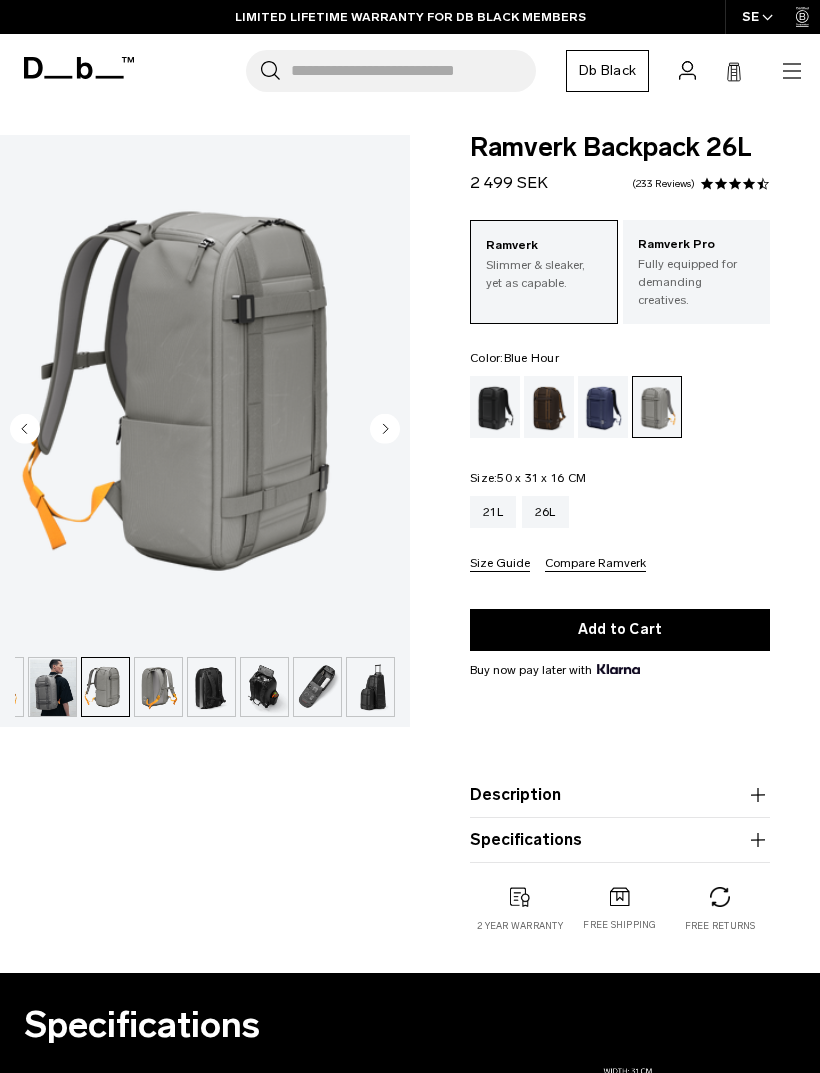 click at bounding box center [603, 407] 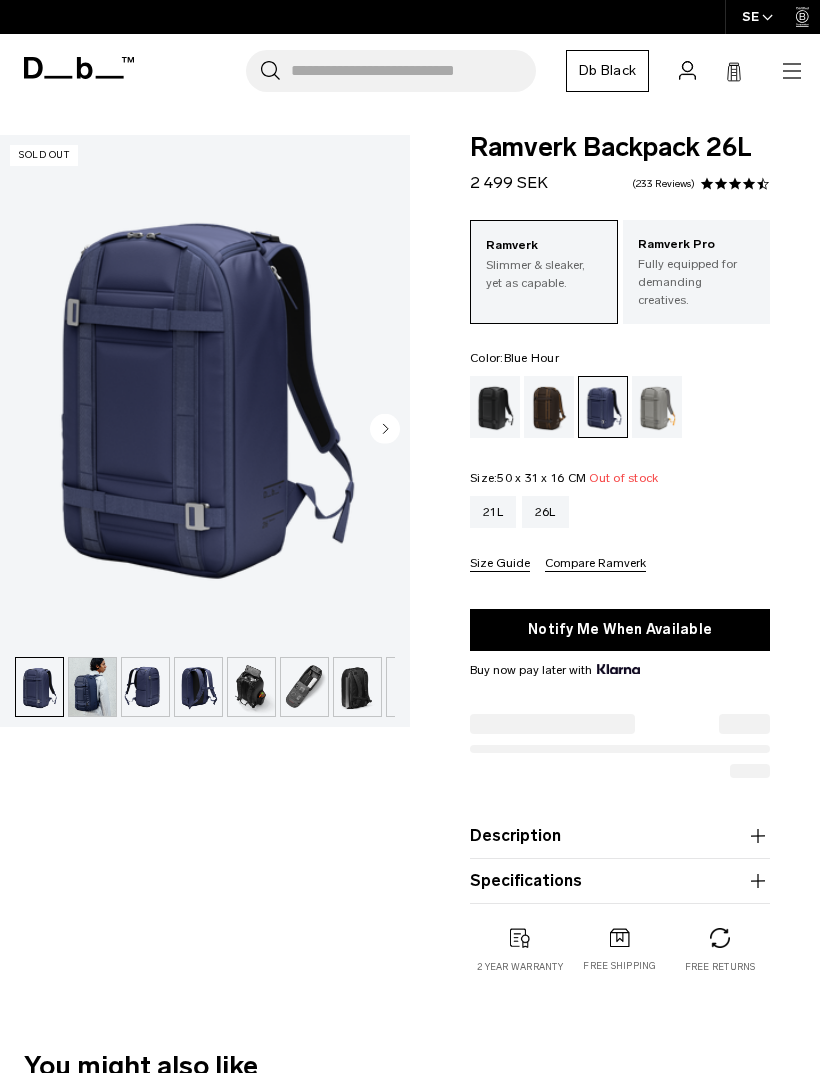 scroll, scrollTop: 0, scrollLeft: 0, axis: both 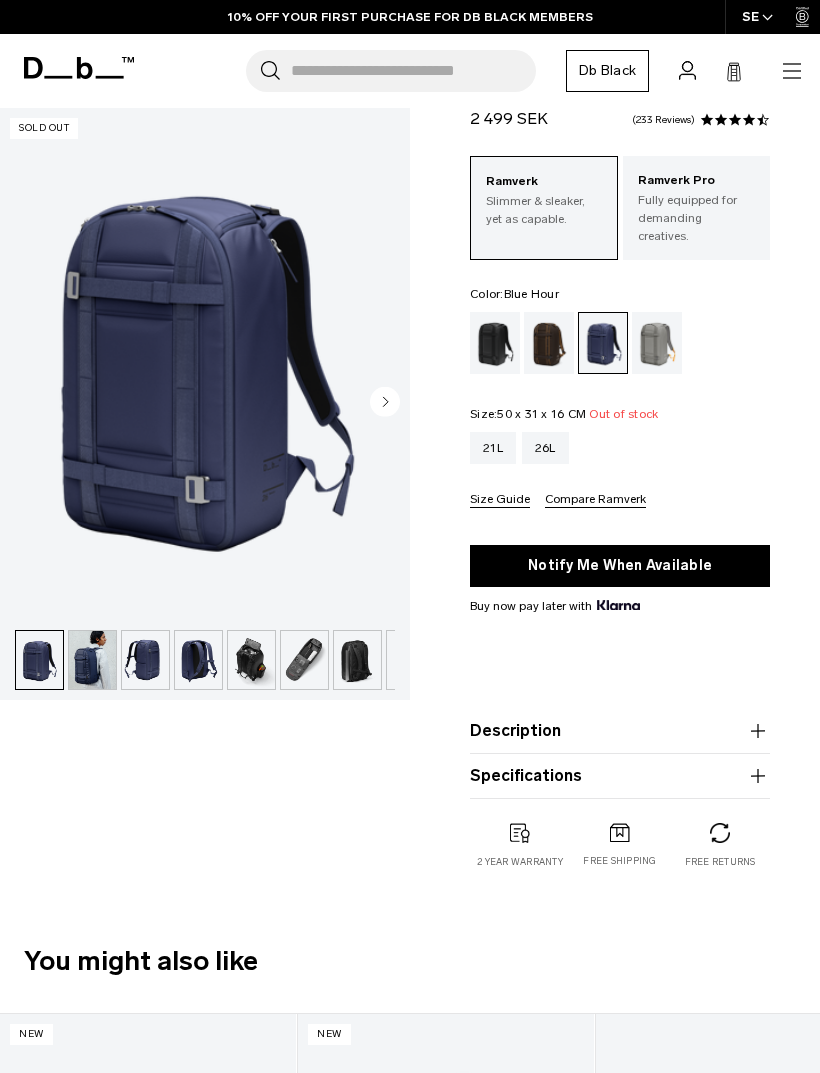 click on "Compare Ramverk" at bounding box center [595, 500] 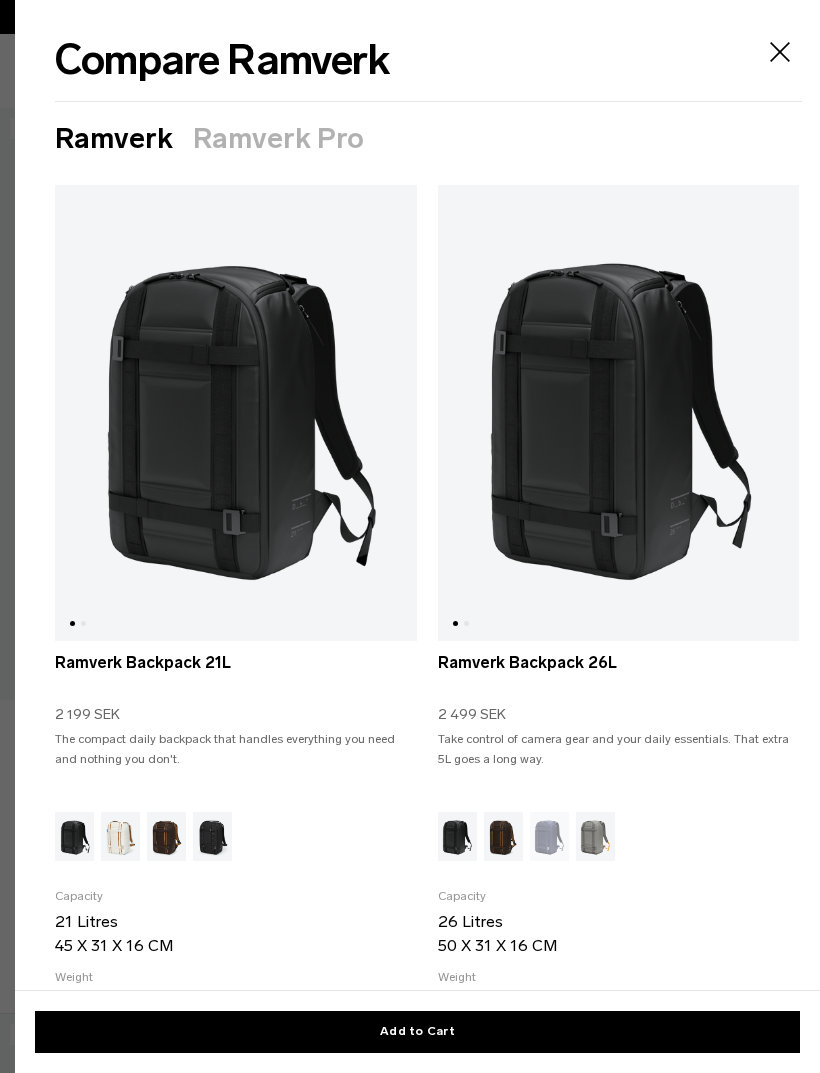 scroll, scrollTop: 0, scrollLeft: 0, axis: both 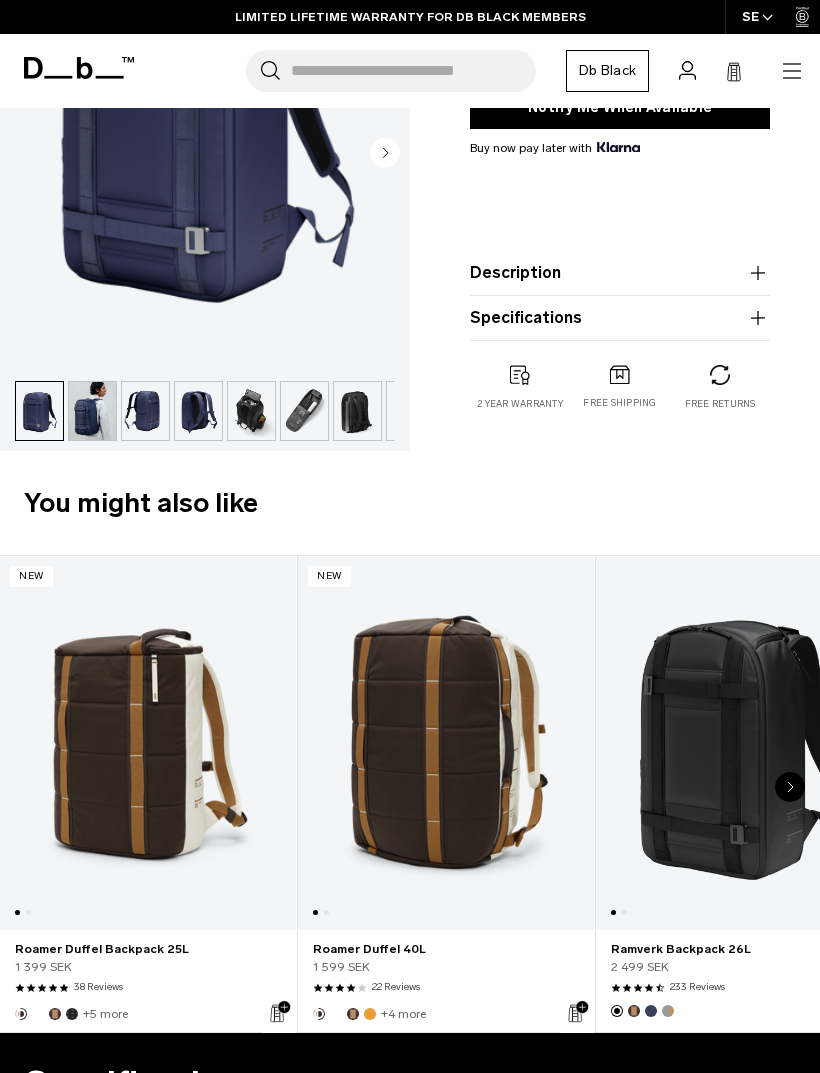 click at bounding box center [446, 743] 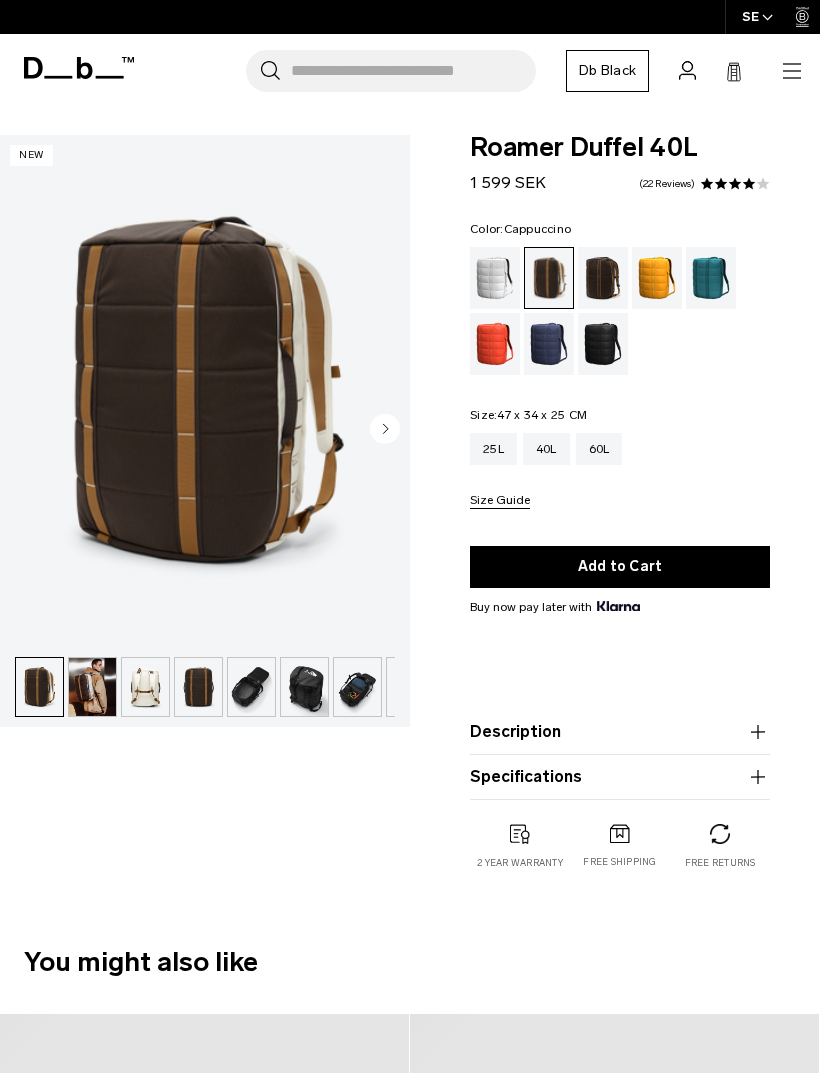 scroll, scrollTop: 0, scrollLeft: 0, axis: both 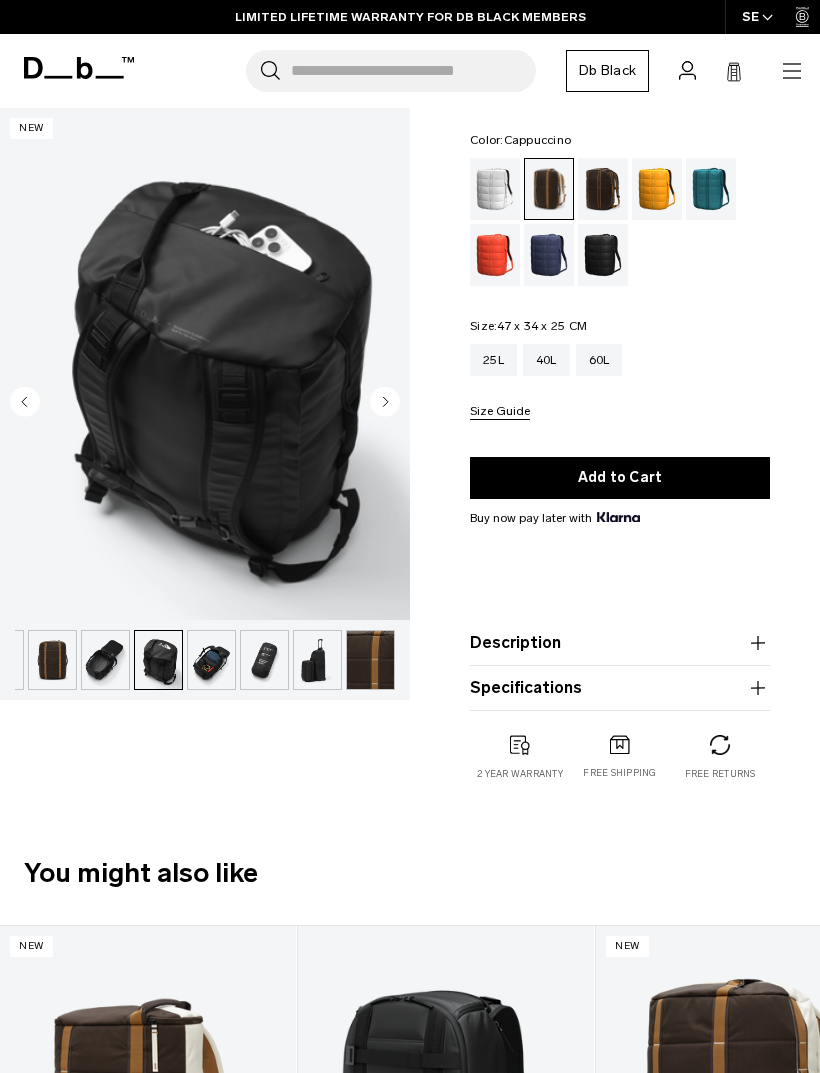 click on "Description" at bounding box center [620, 643] 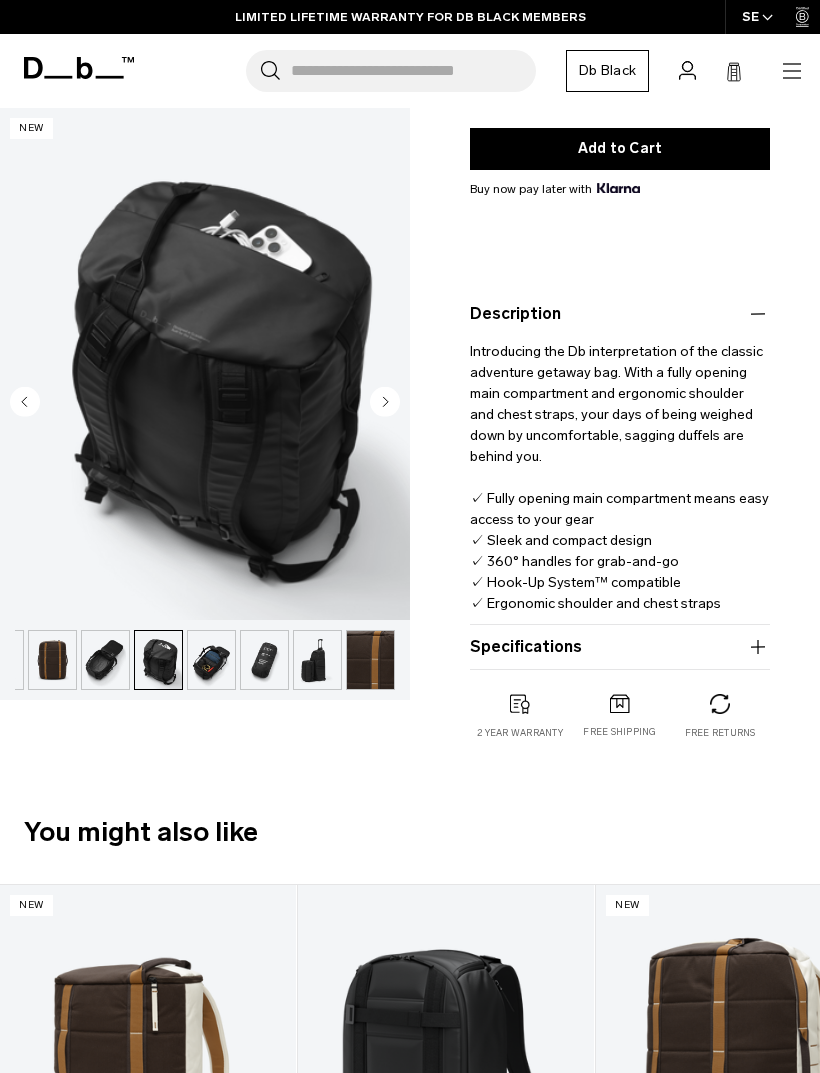 scroll, scrollTop: 425, scrollLeft: 0, axis: vertical 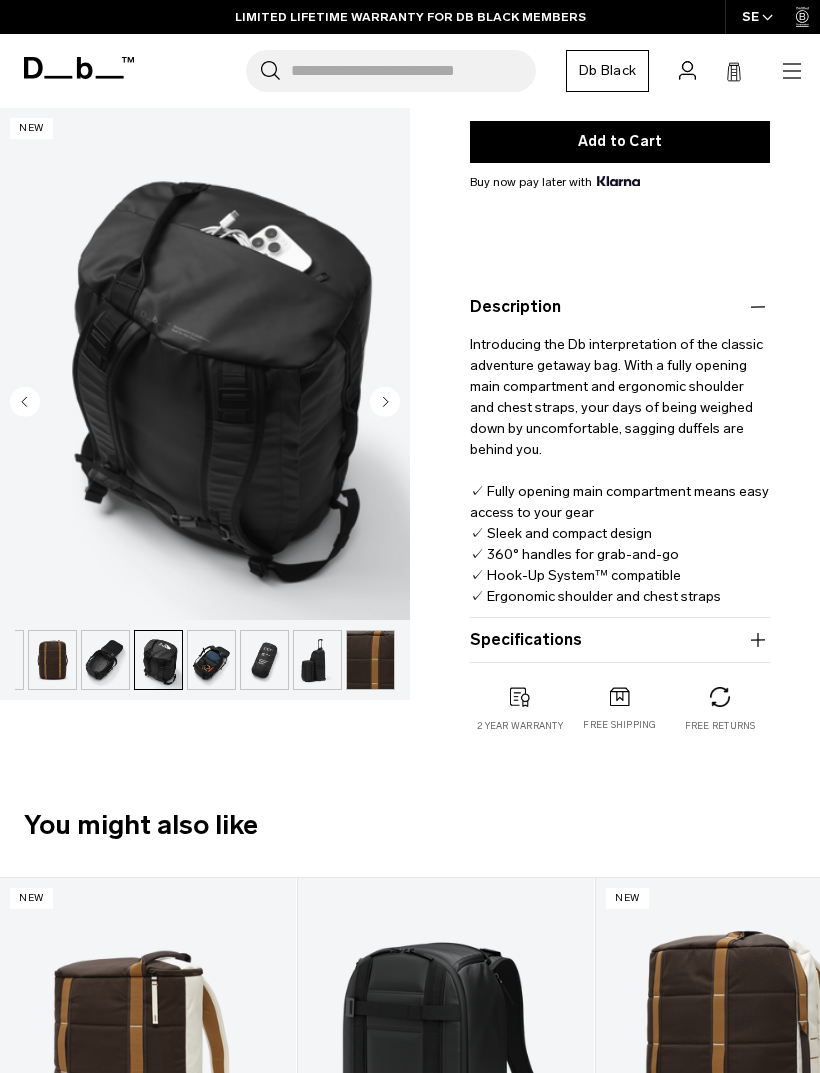 click on "Specifications" at bounding box center [620, 640] 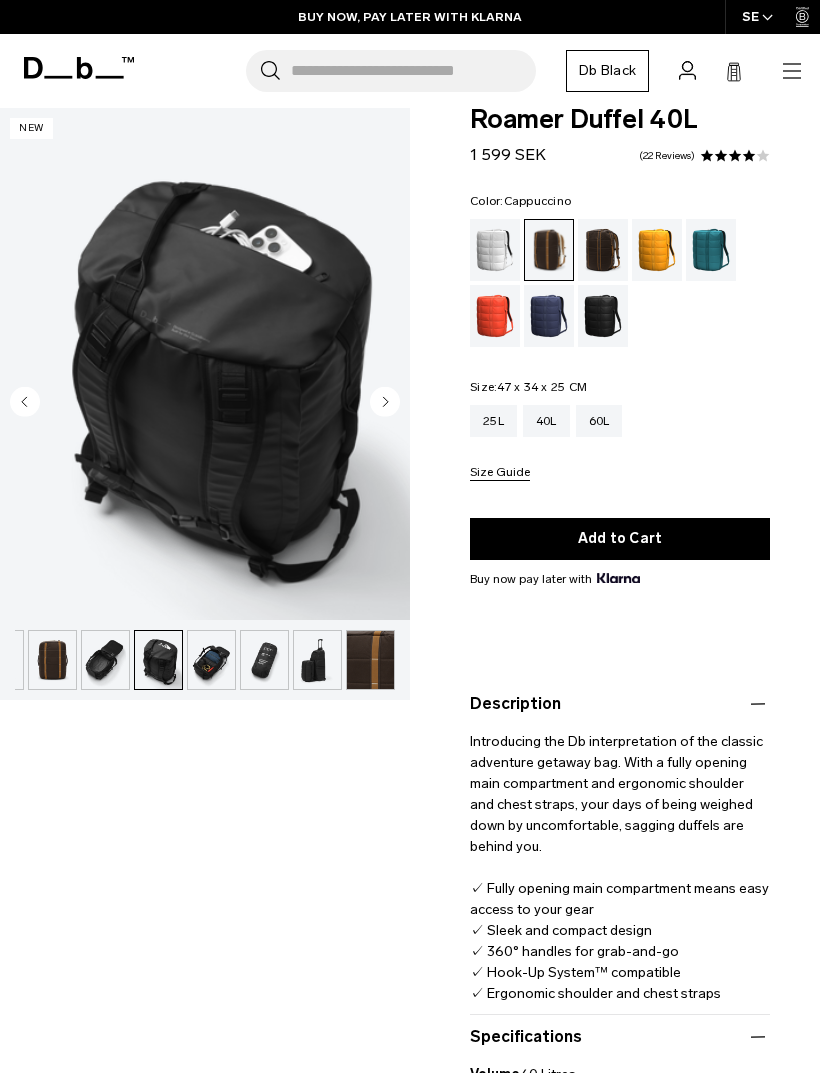 scroll, scrollTop: 0, scrollLeft: 0, axis: both 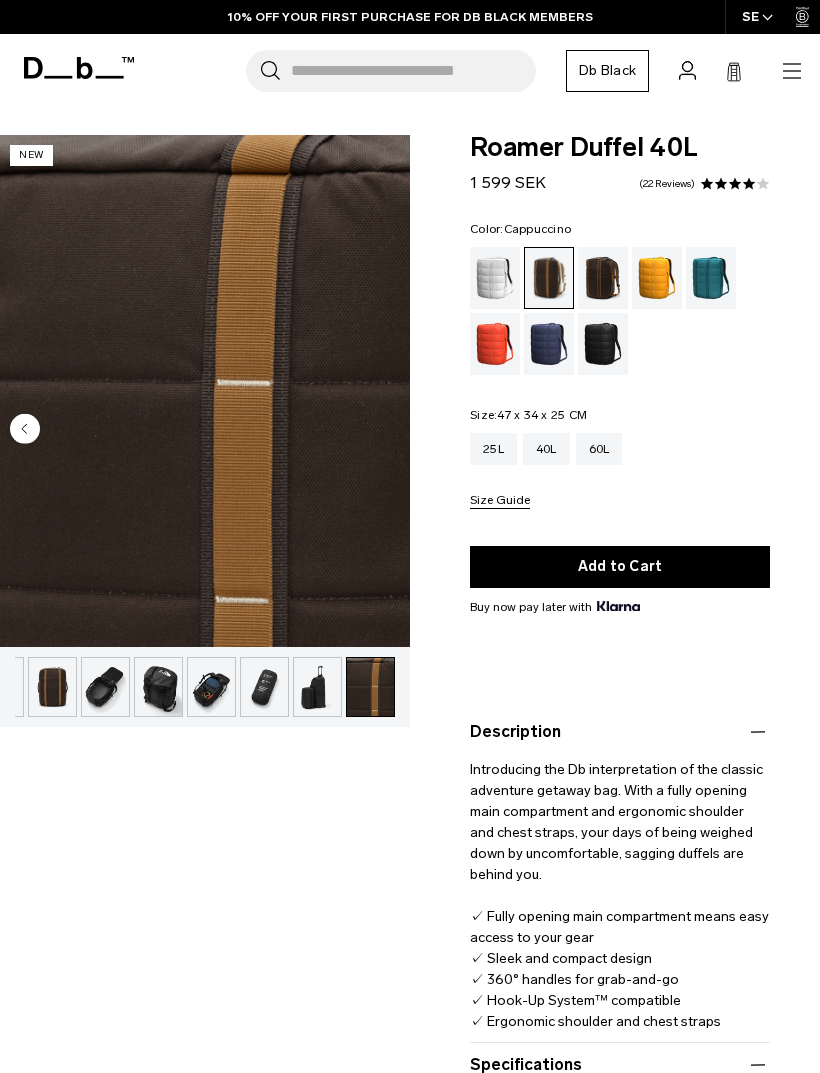 click at bounding box center (52, 687) 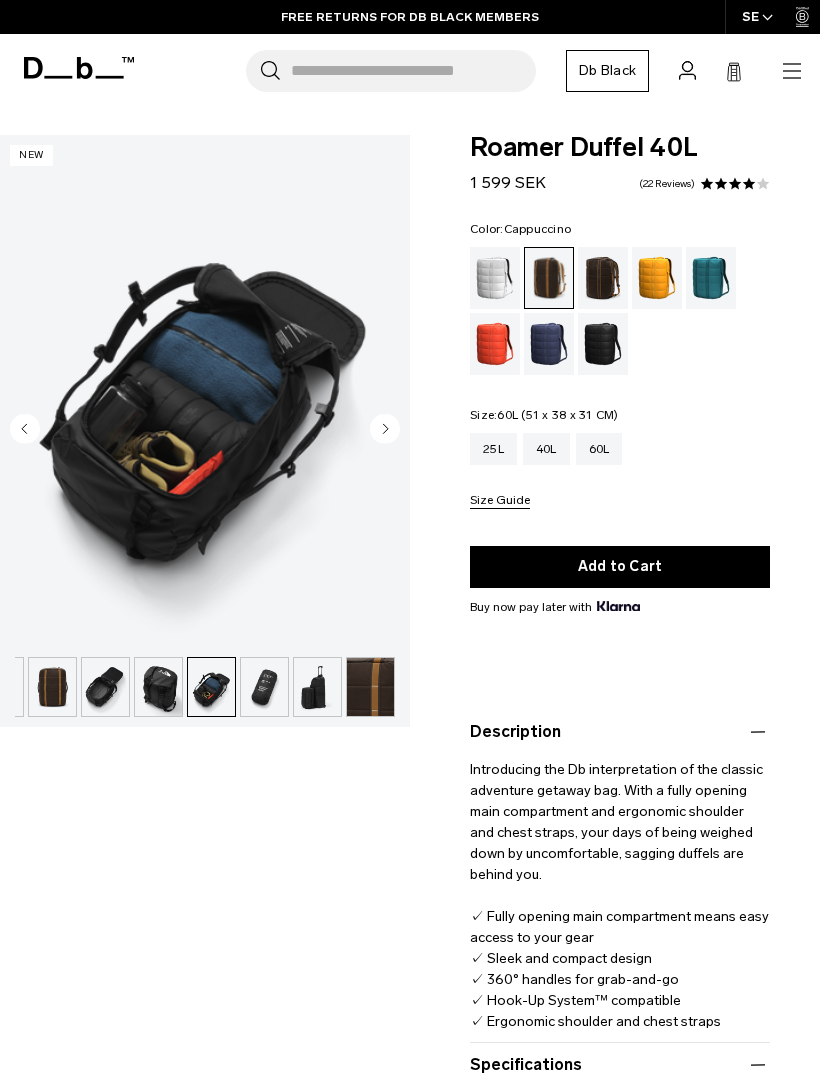click on "60L" at bounding box center [599, 449] 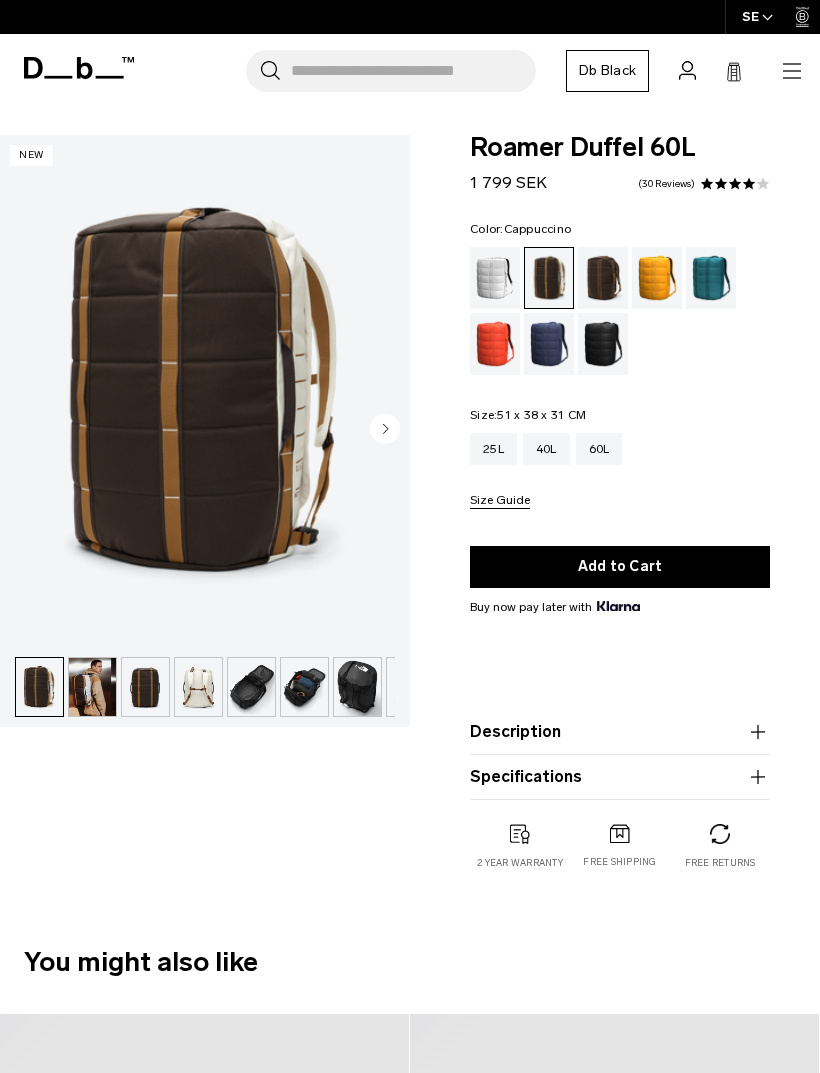 scroll, scrollTop: 0, scrollLeft: 0, axis: both 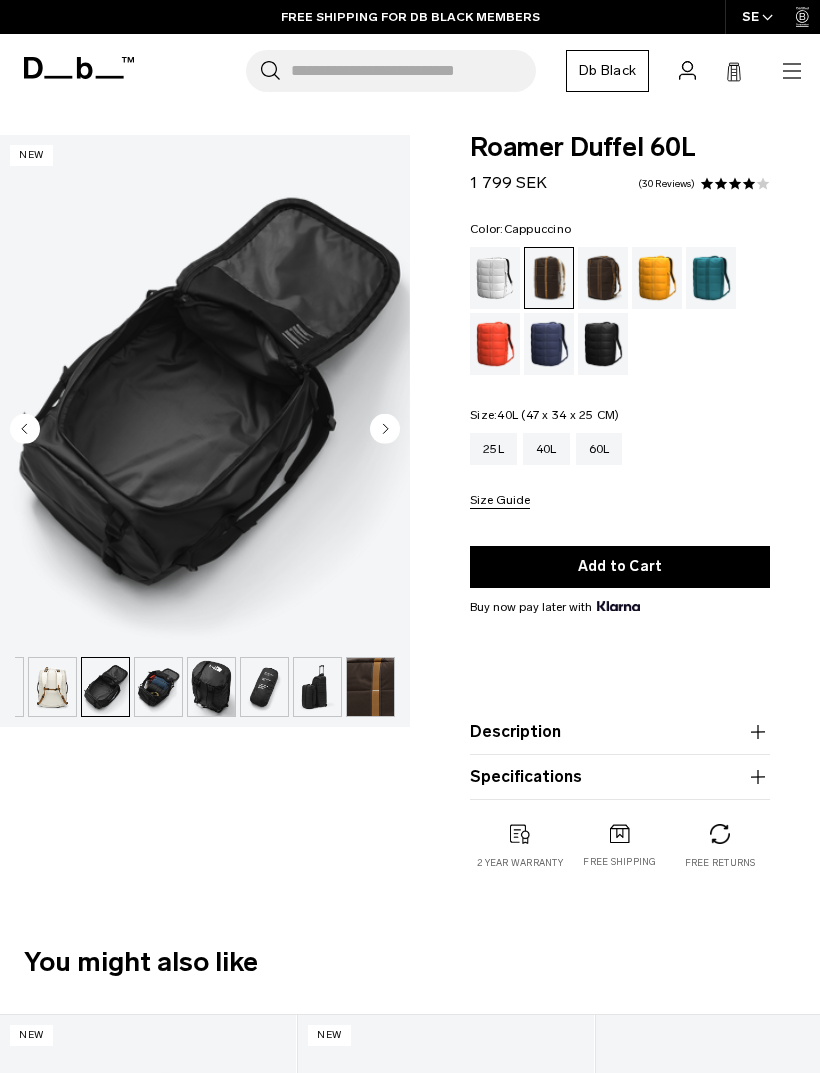 click on "40L" at bounding box center [546, 449] 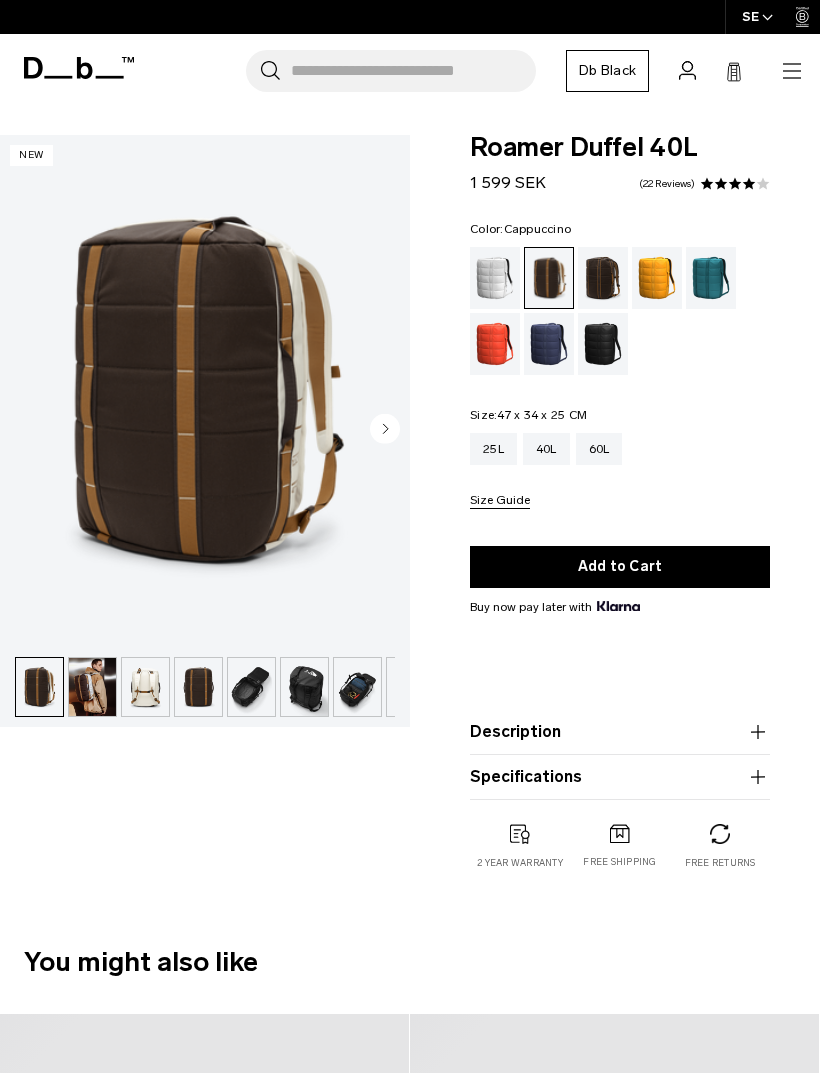 scroll, scrollTop: 0, scrollLeft: 0, axis: both 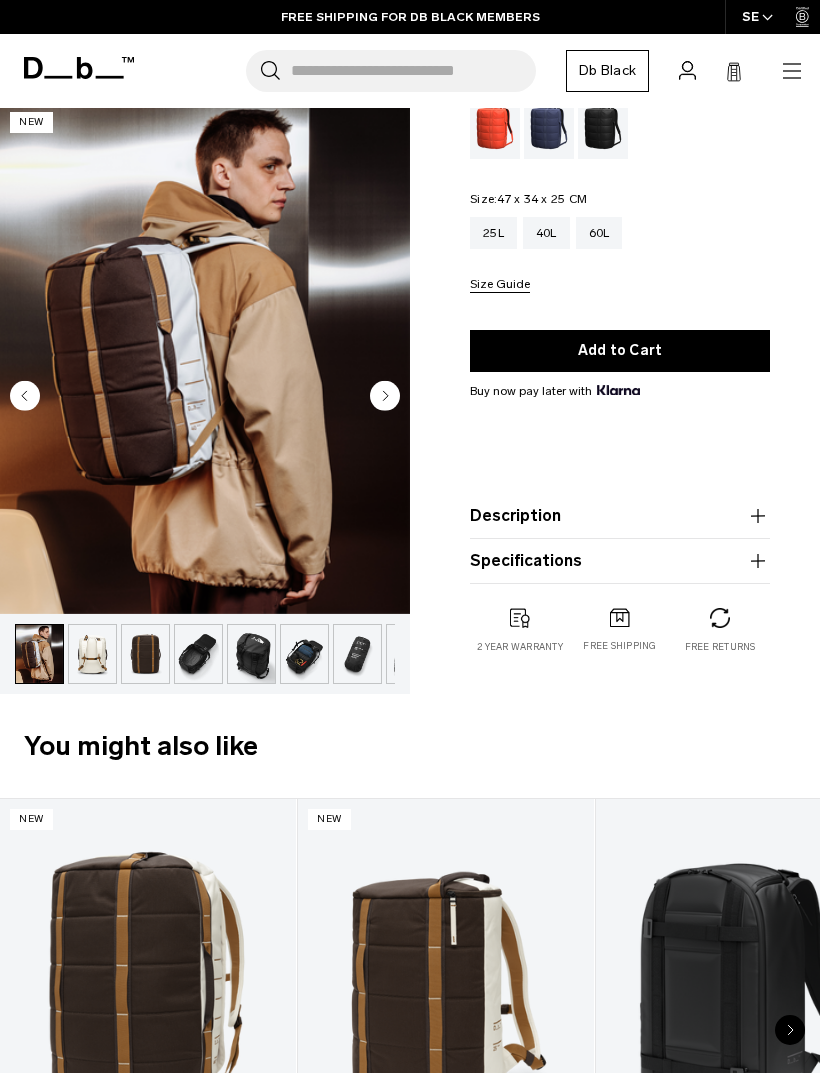 click on "Description" at bounding box center (620, 516) 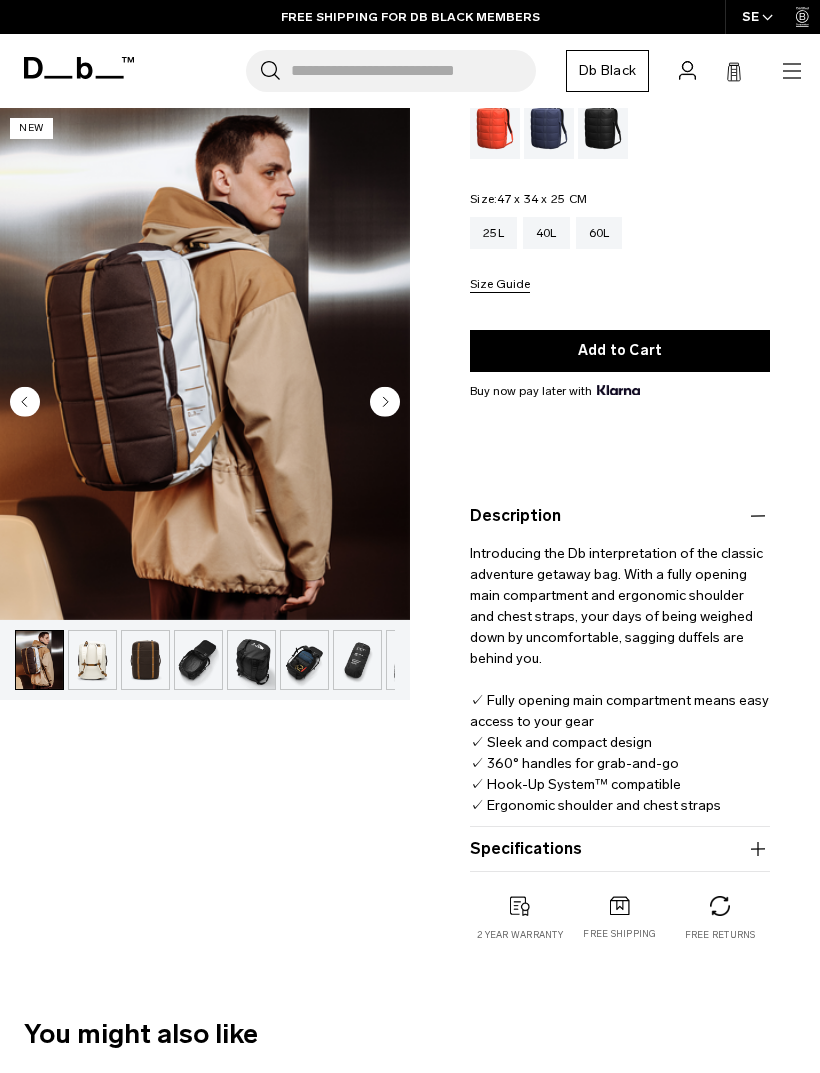 click on "Size Guide" at bounding box center [500, 285] 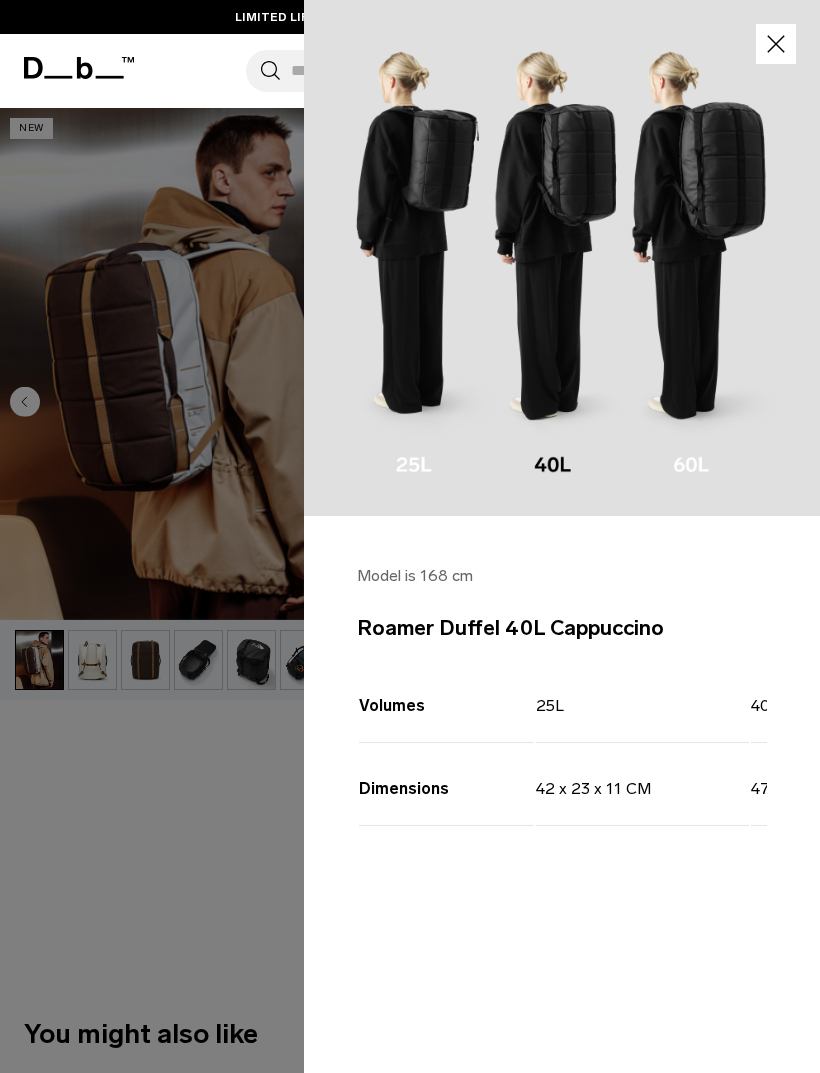 click 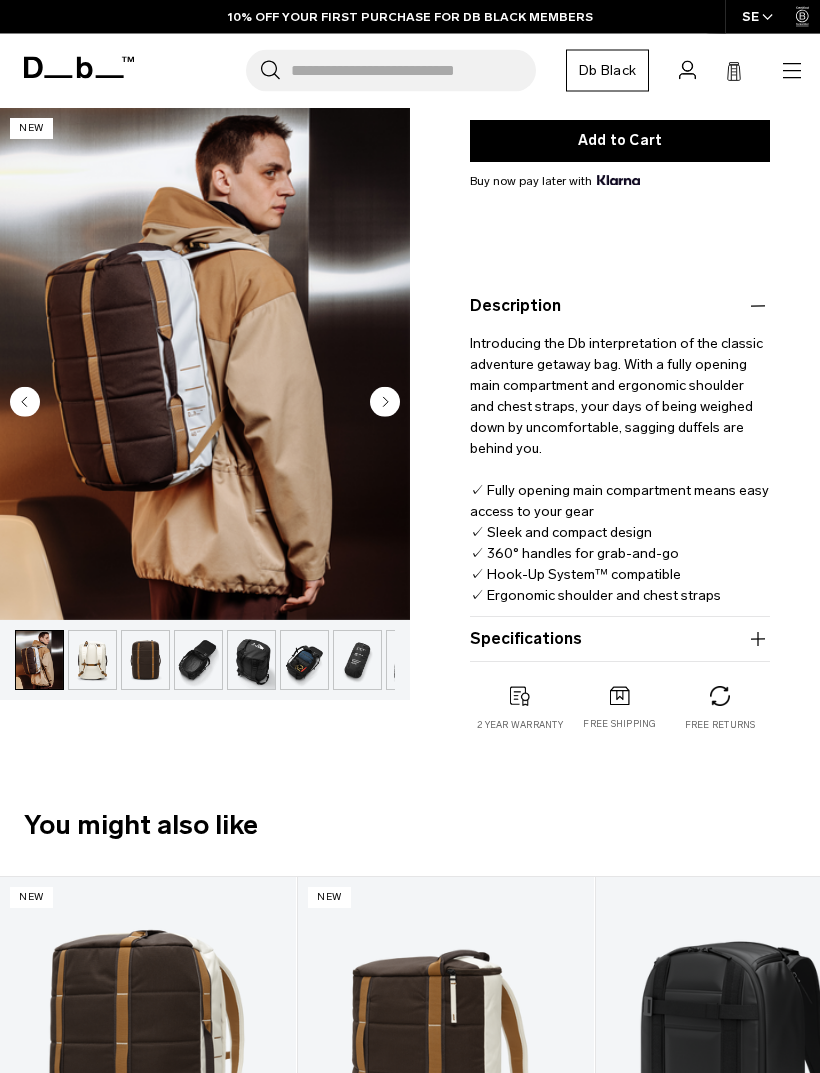 scroll, scrollTop: 435, scrollLeft: 0, axis: vertical 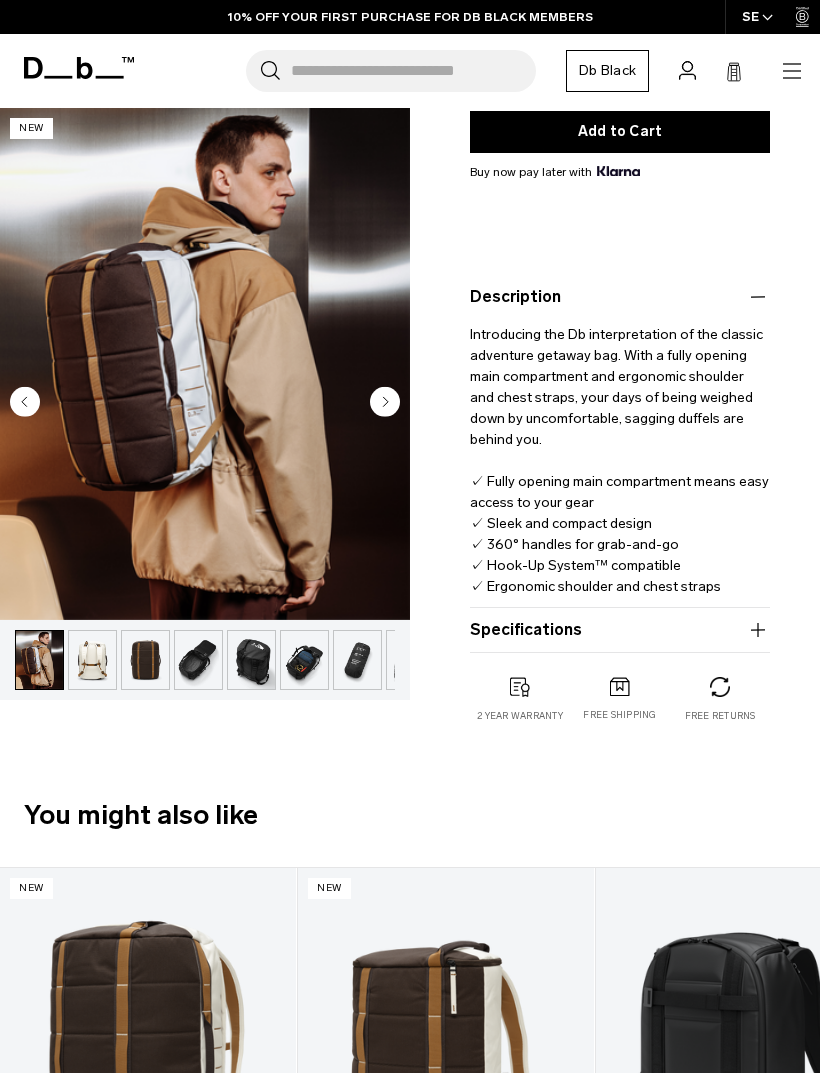 click on "Specifications" at bounding box center [620, 630] 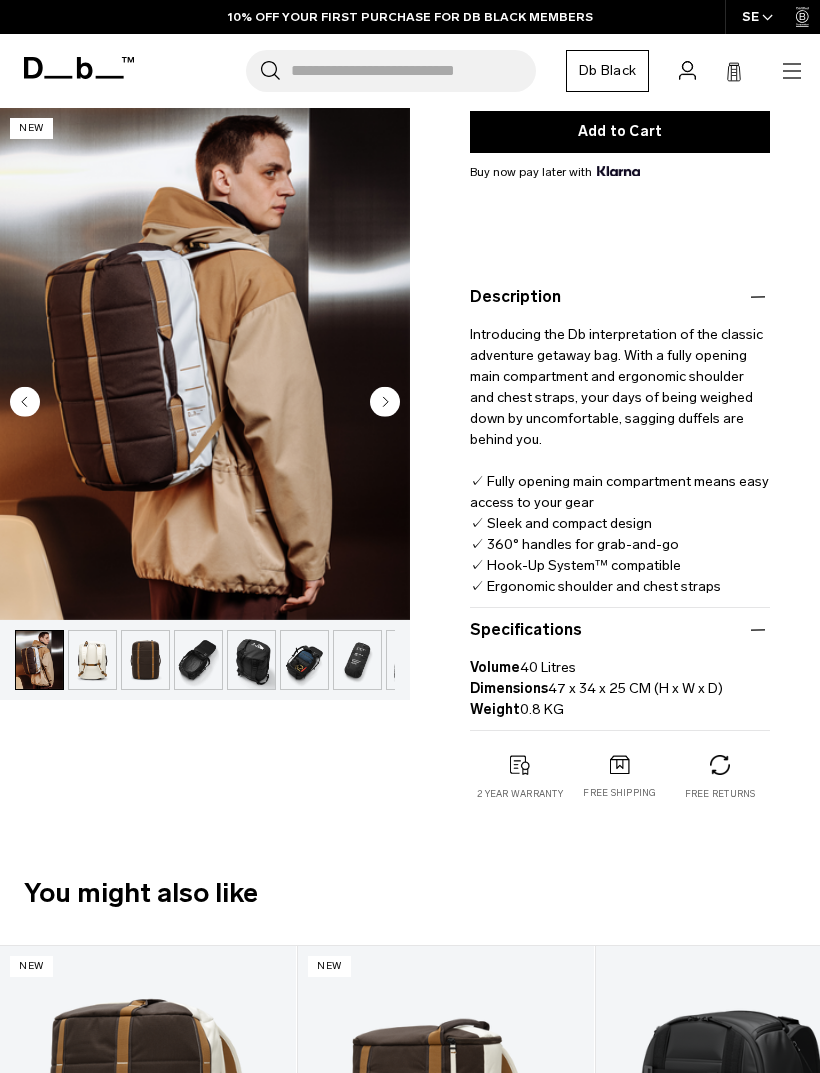 click on "Specifications
Volume  40 Litres
Dimensions   47 x 34 x 25 CM (H x W x D)
Weight  0.8 KG" at bounding box center [620, 669] 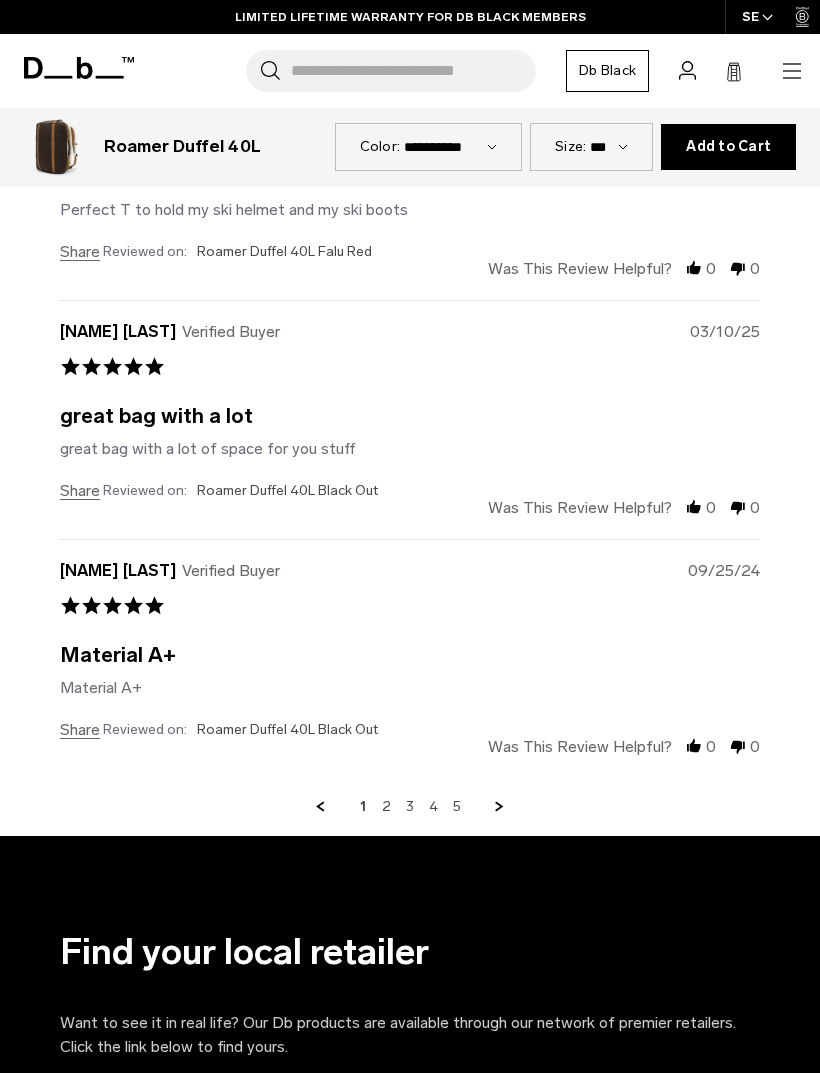 scroll, scrollTop: 4773, scrollLeft: 0, axis: vertical 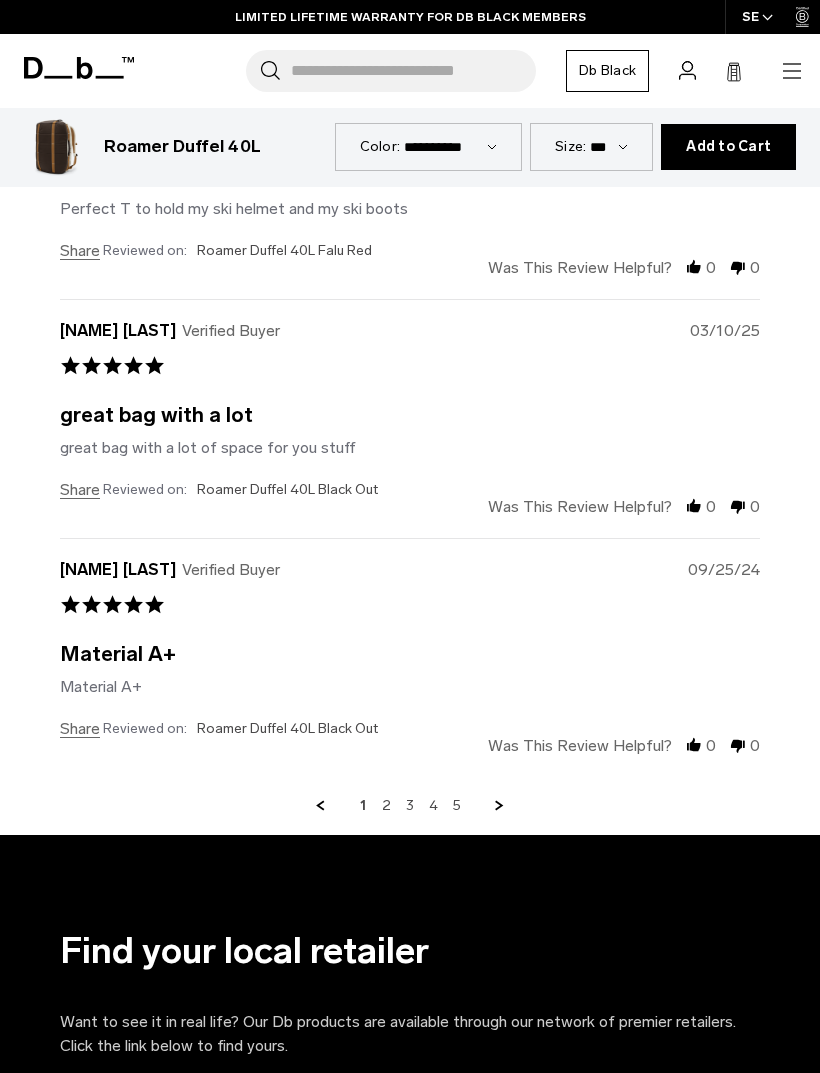 click on "2" at bounding box center (386, 806) 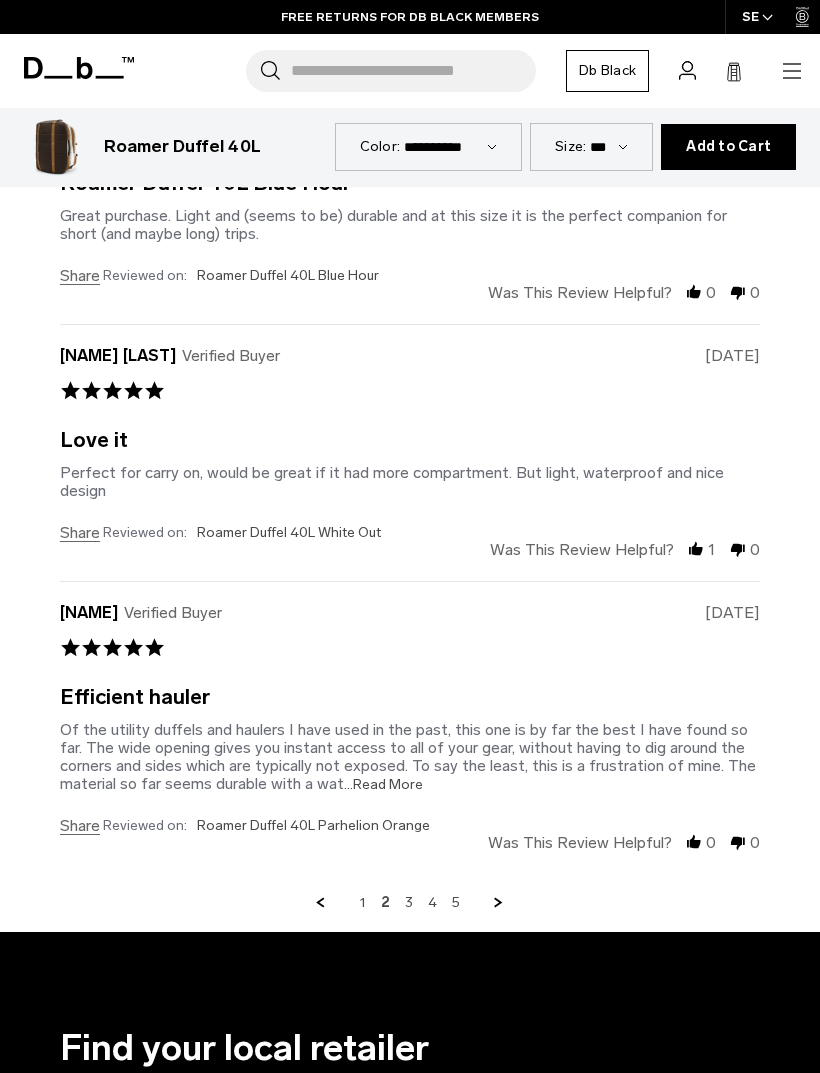 scroll, scrollTop: 4790, scrollLeft: 0, axis: vertical 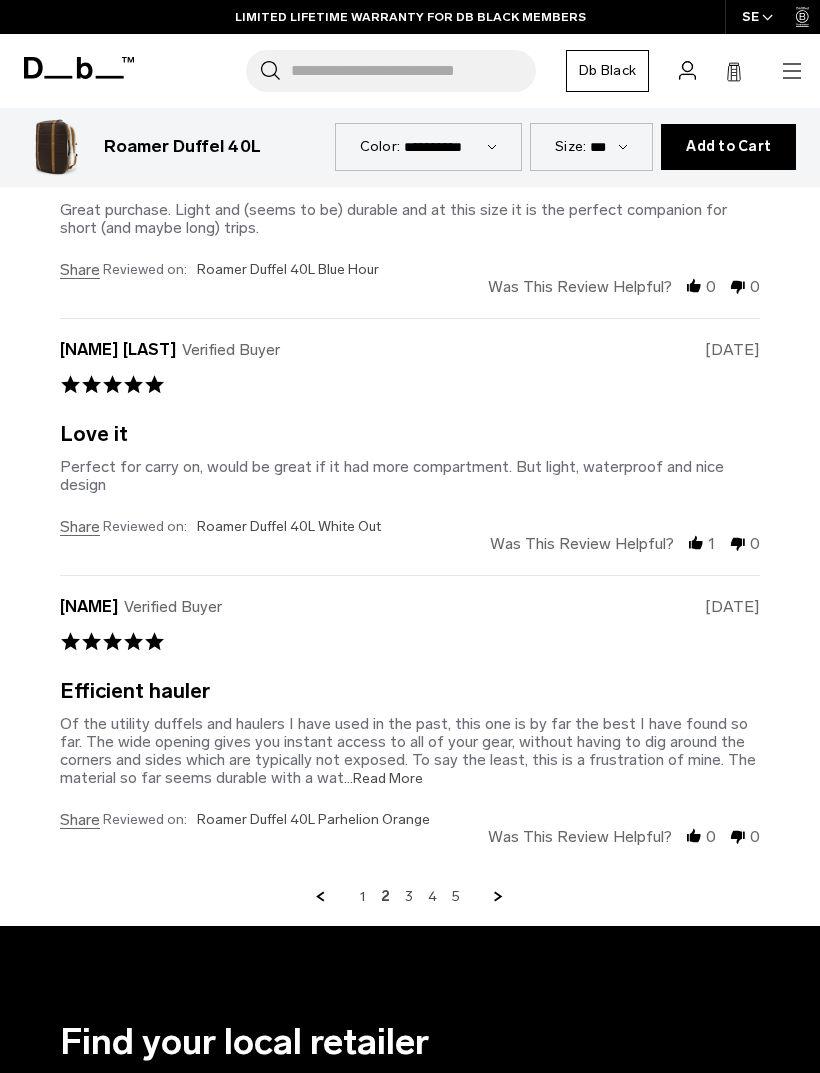 click on "3" at bounding box center [409, 897] 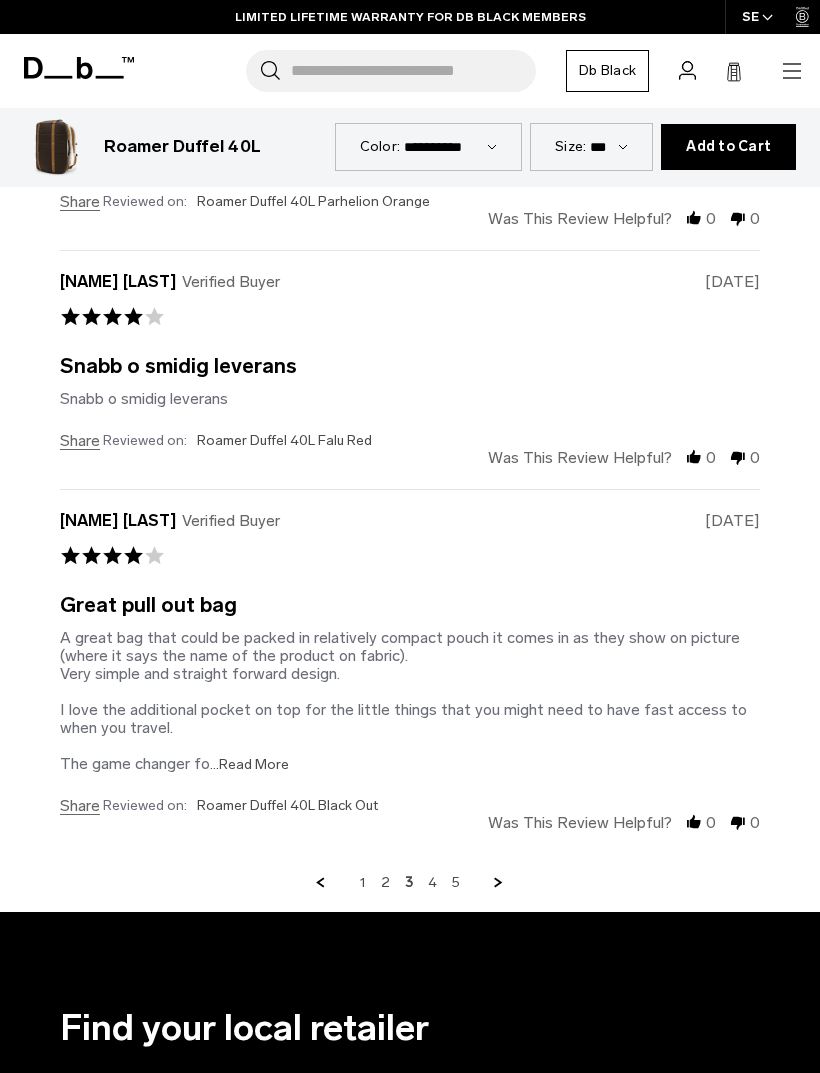 scroll, scrollTop: 4950, scrollLeft: 0, axis: vertical 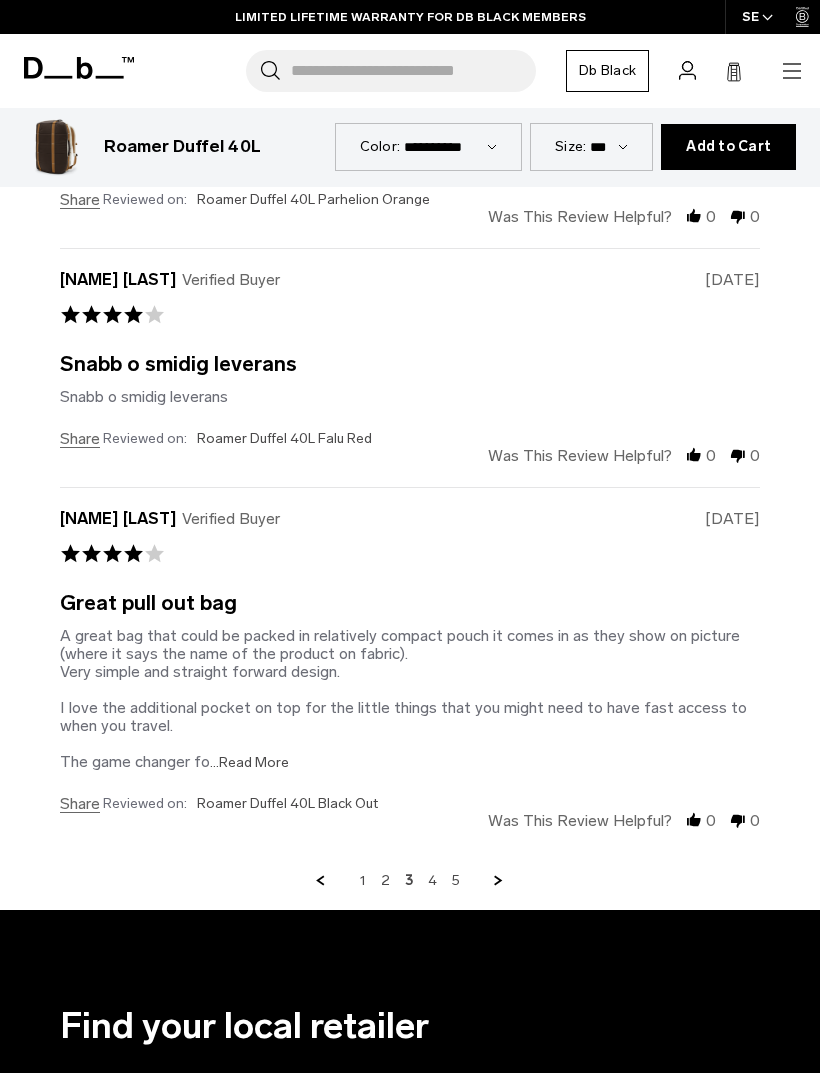click on "...Read More" at bounding box center [249, 762] 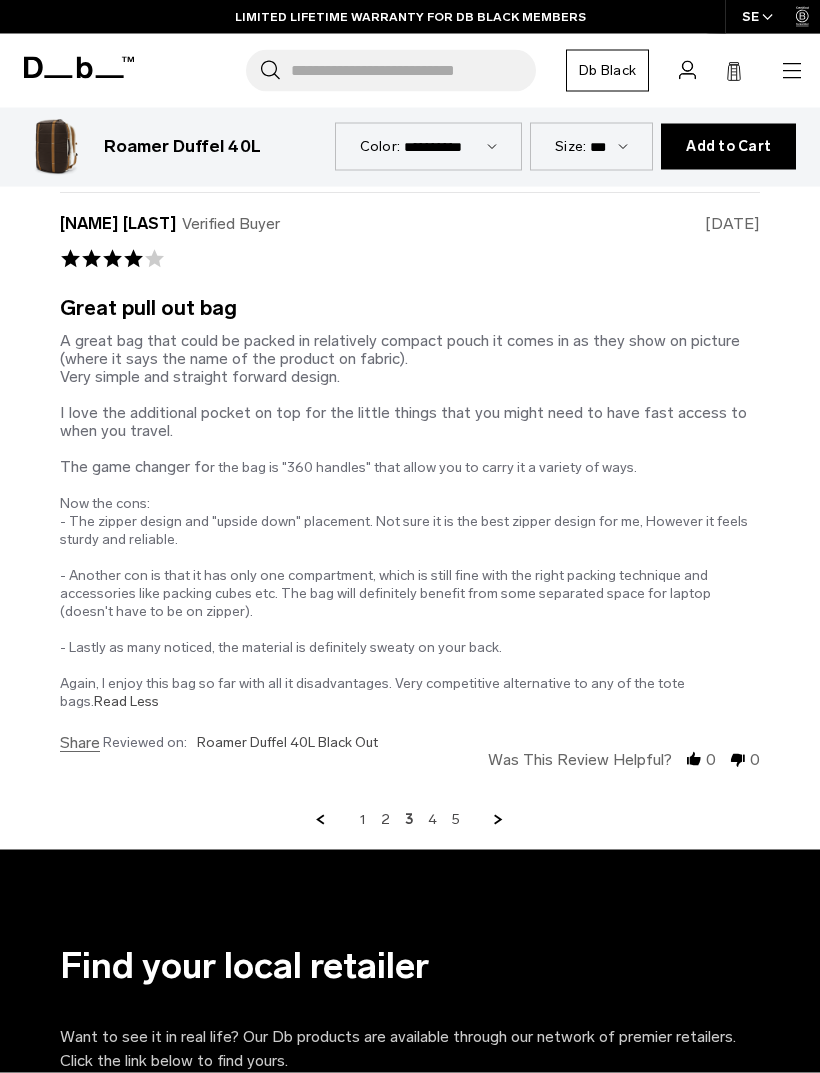 scroll, scrollTop: 5245, scrollLeft: 0, axis: vertical 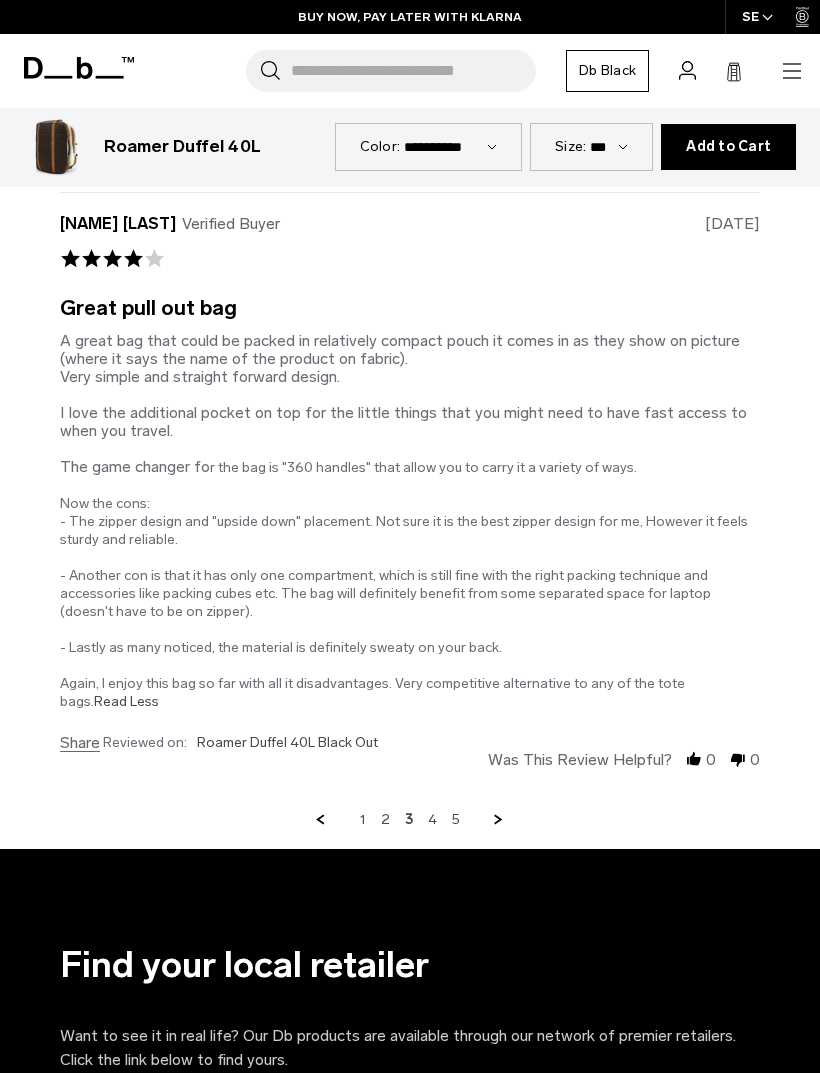 click on "4" at bounding box center (432, 820) 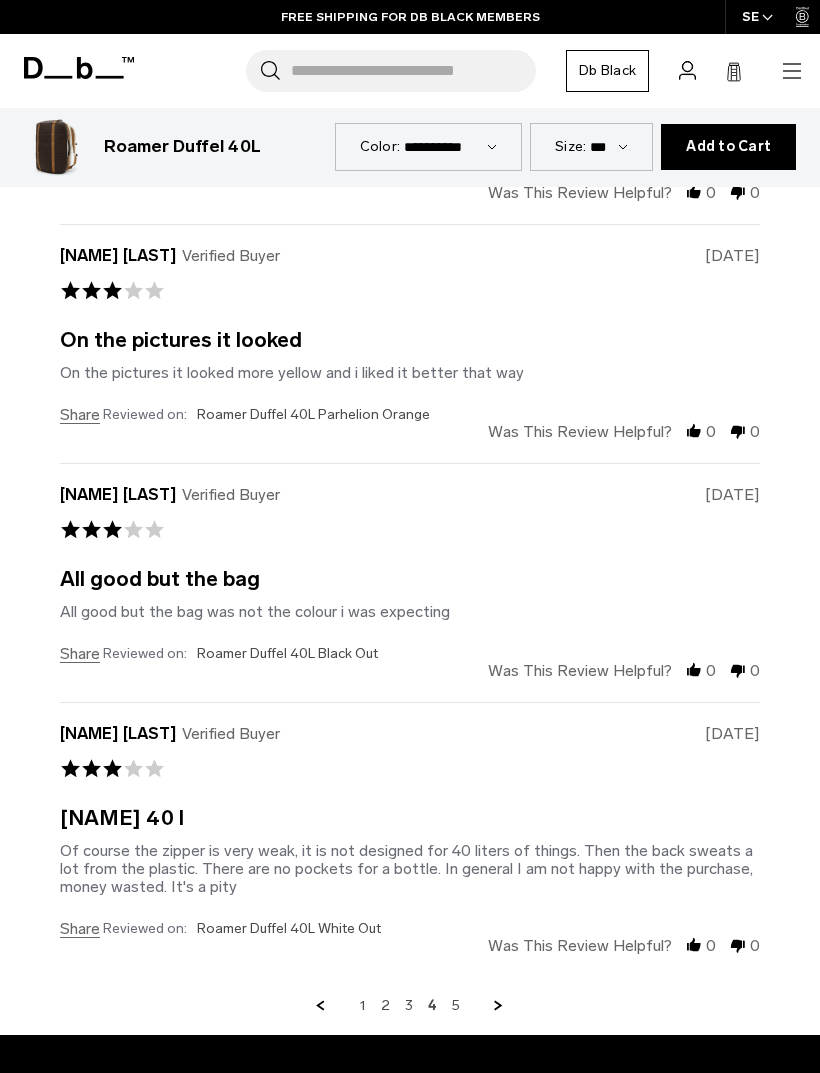 scroll, scrollTop: 4646, scrollLeft: 0, axis: vertical 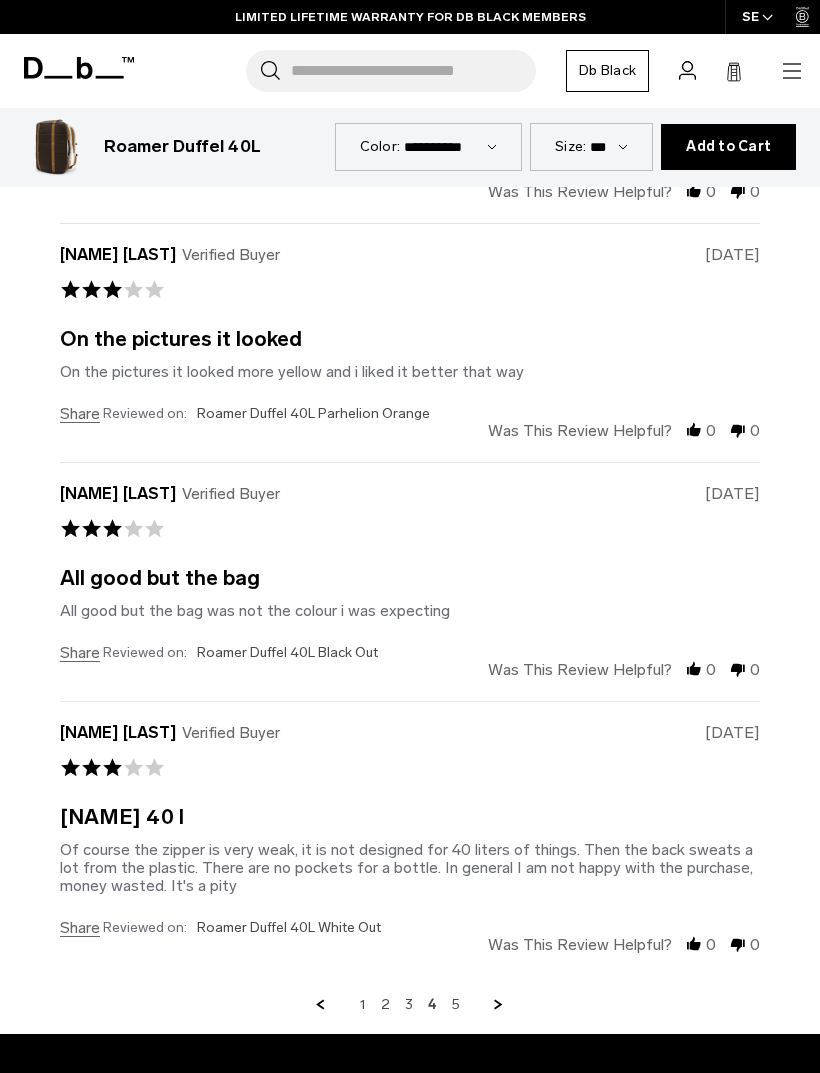 click on "5" at bounding box center (456, 1005) 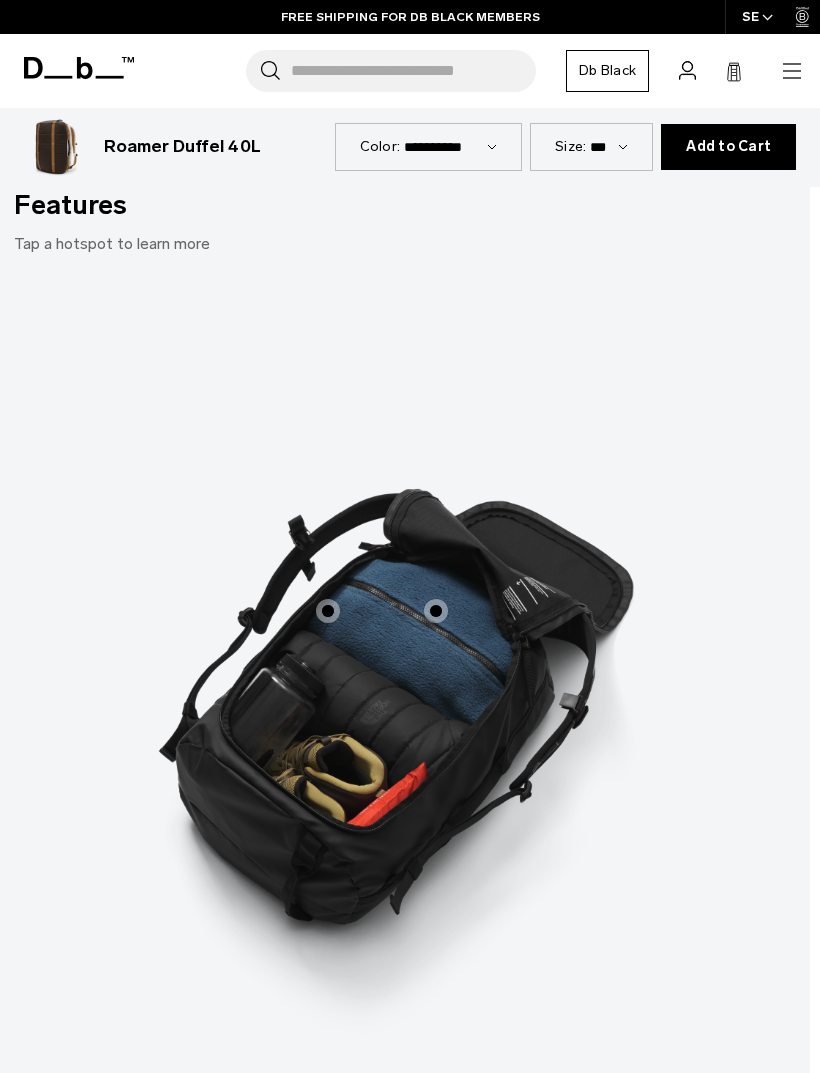 scroll, scrollTop: 2192, scrollLeft: 0, axis: vertical 